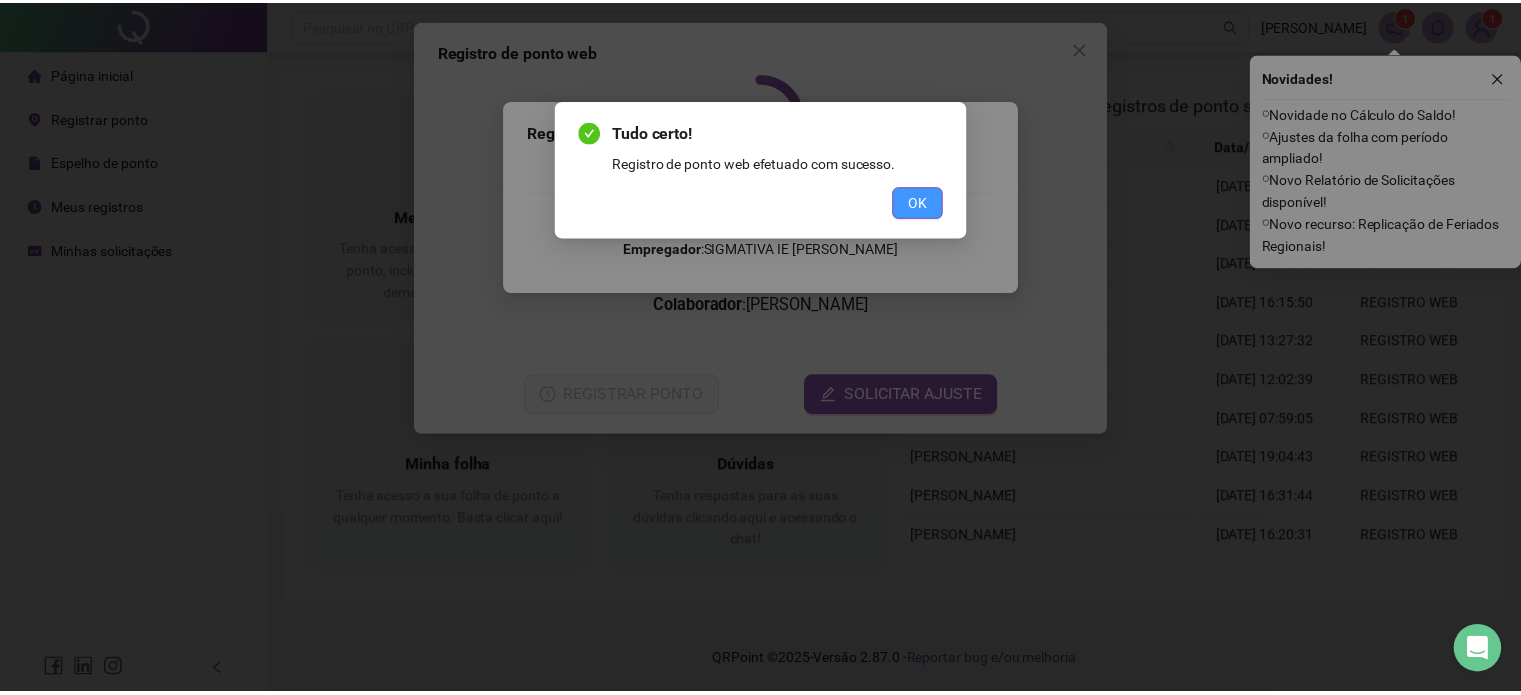 scroll, scrollTop: 0, scrollLeft: 0, axis: both 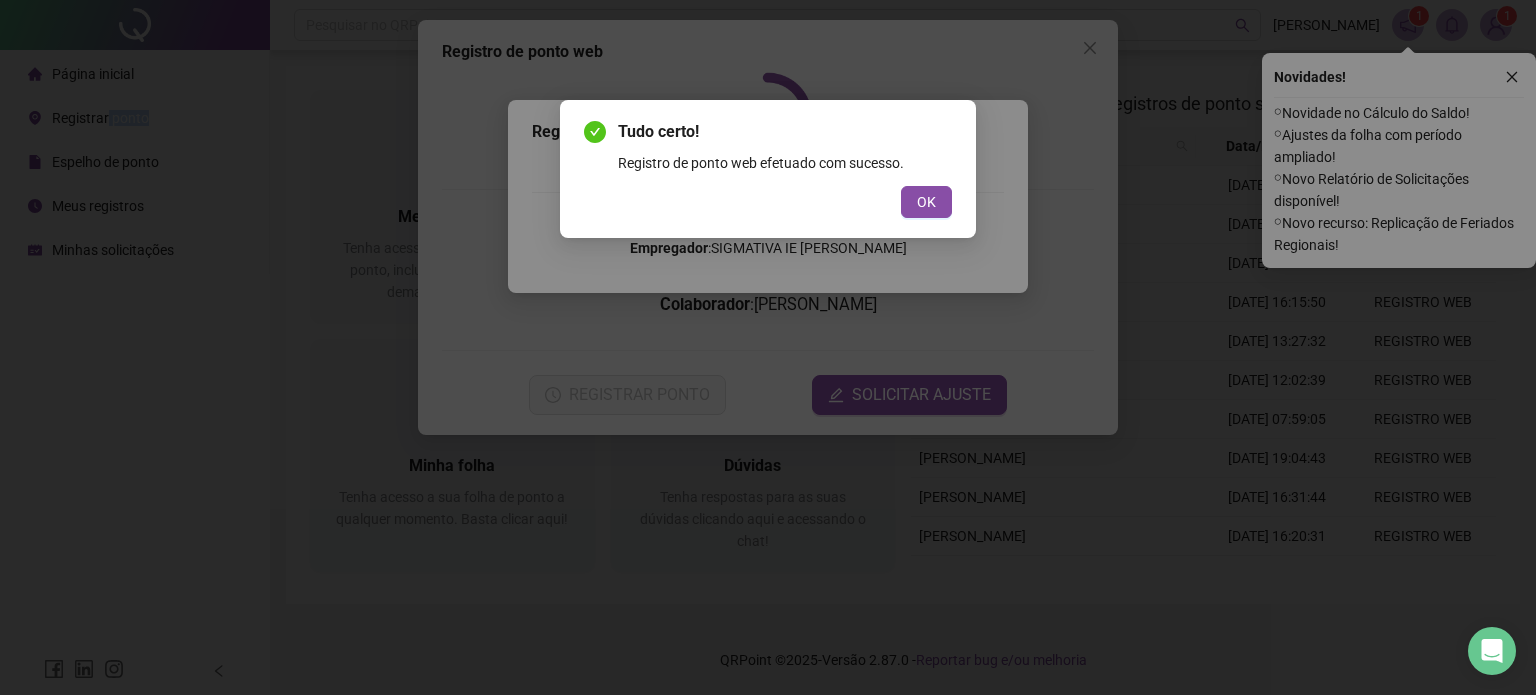 drag, startPoint x: 933, startPoint y: 199, endPoint x: 891, endPoint y: 228, distance: 51.0392 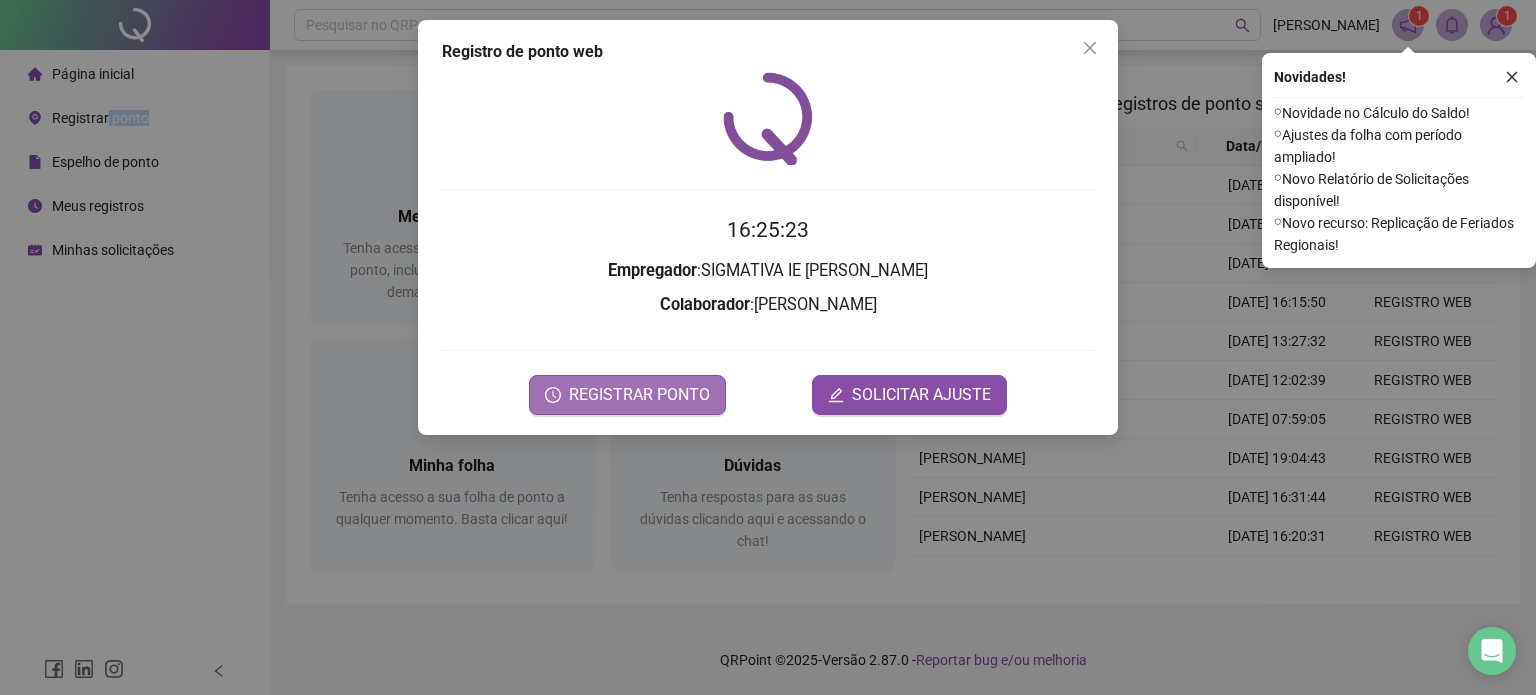 click on "REGISTRAR PONTO" at bounding box center [639, 395] 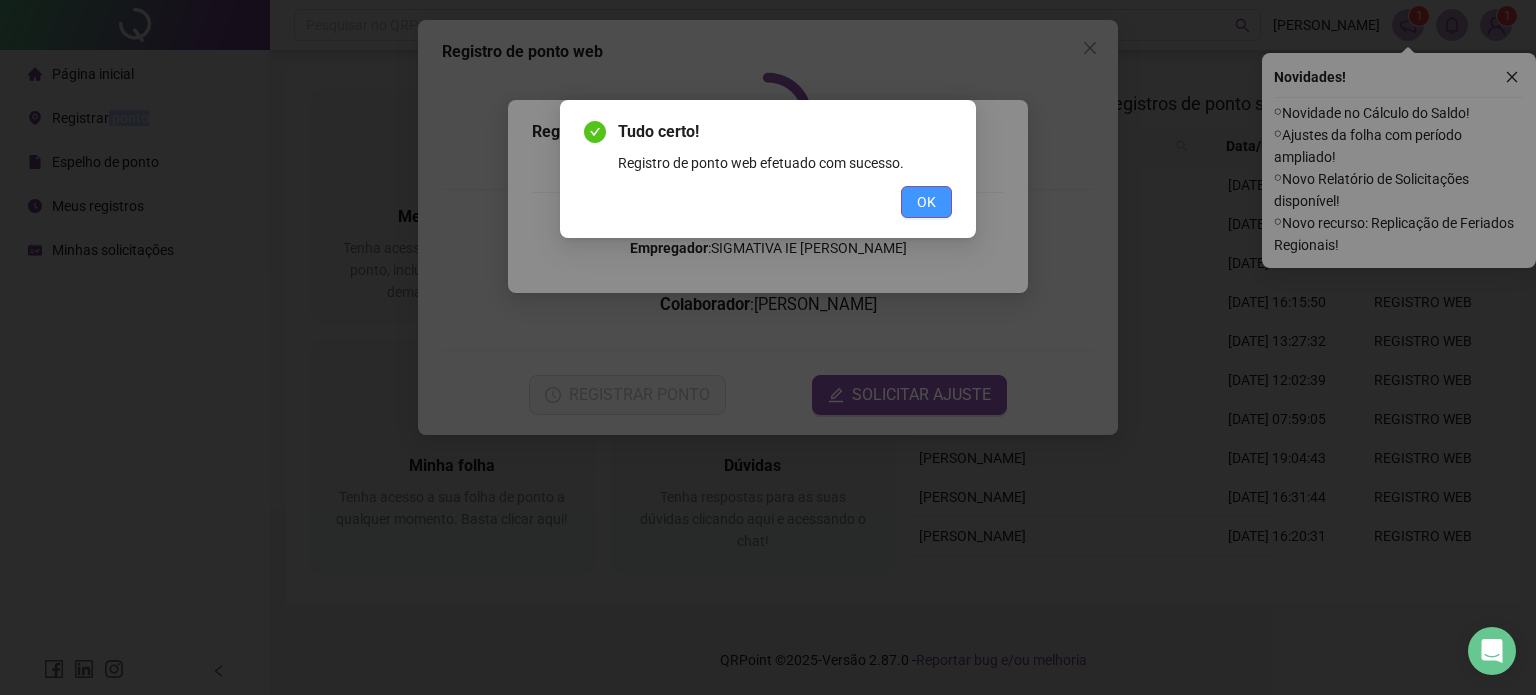 click on "OK" at bounding box center [926, 202] 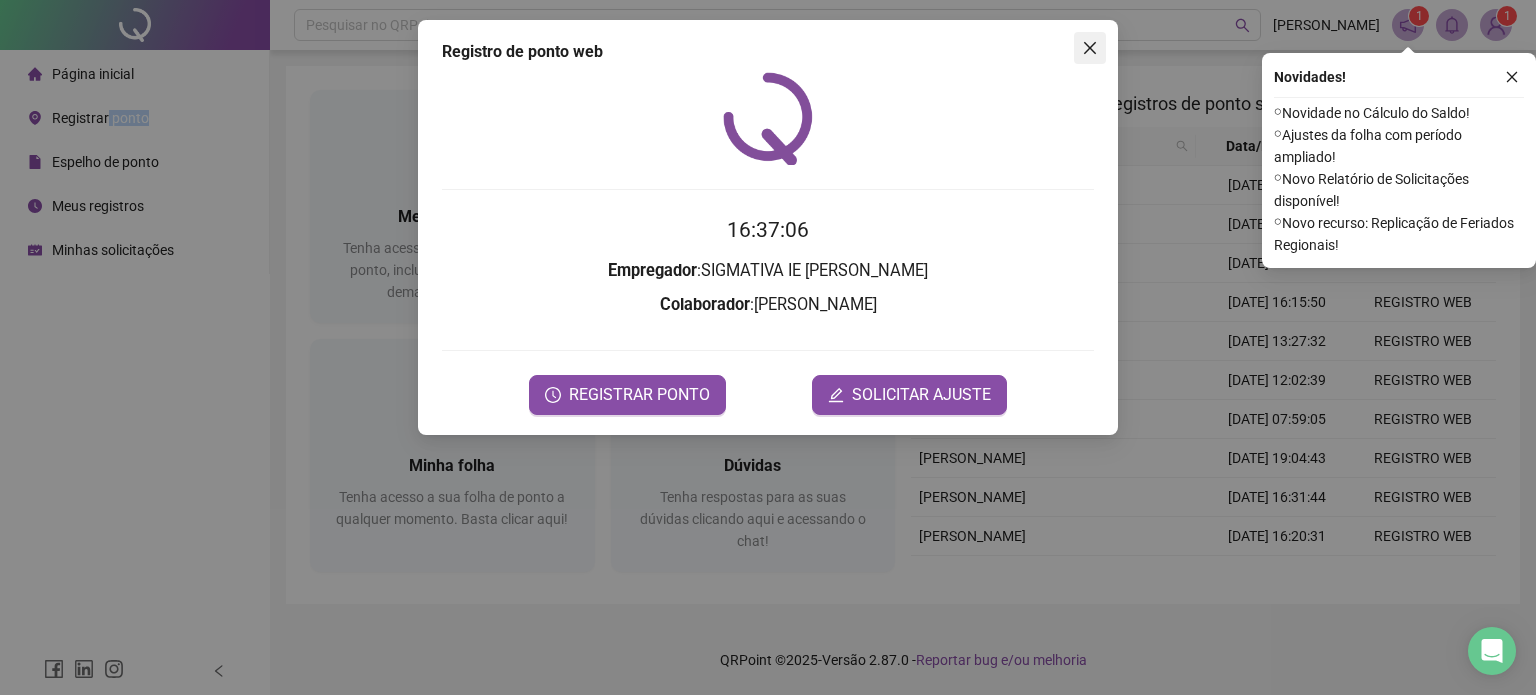 click 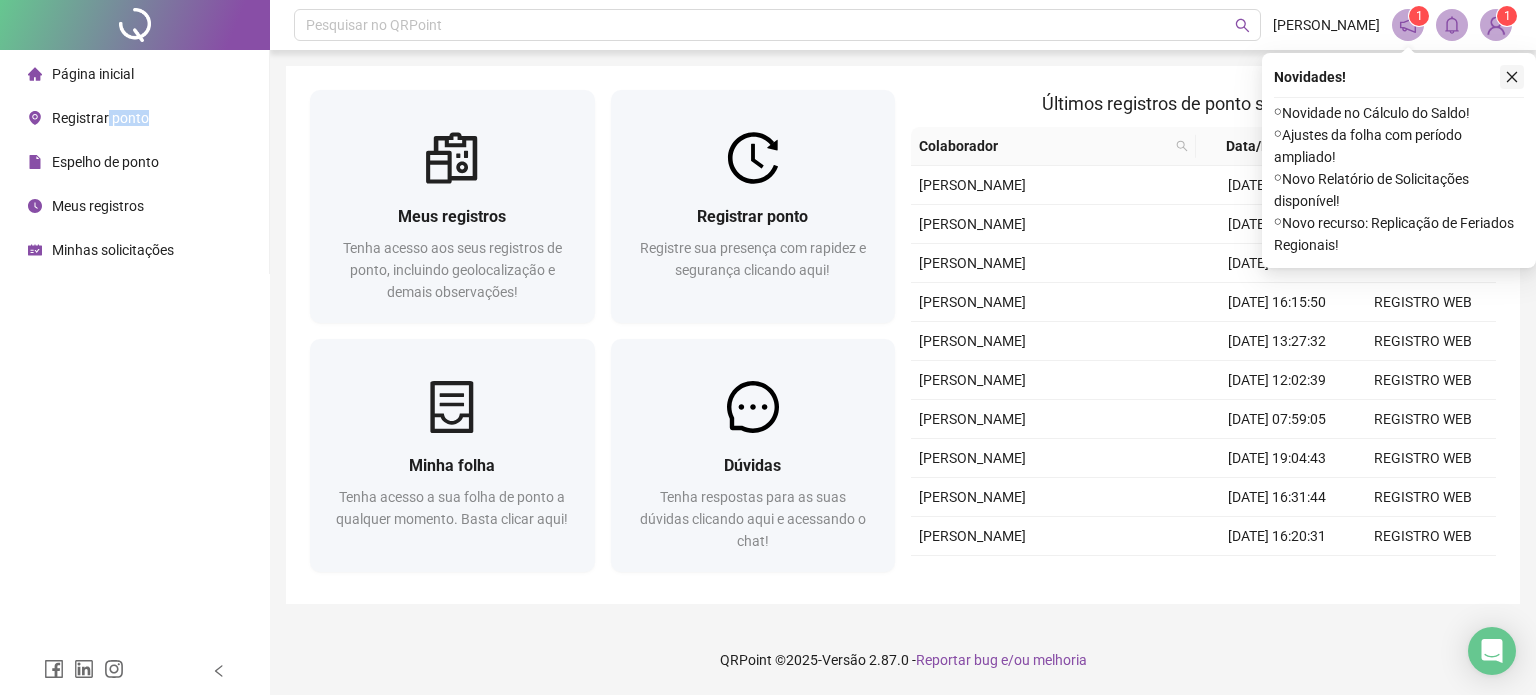 click 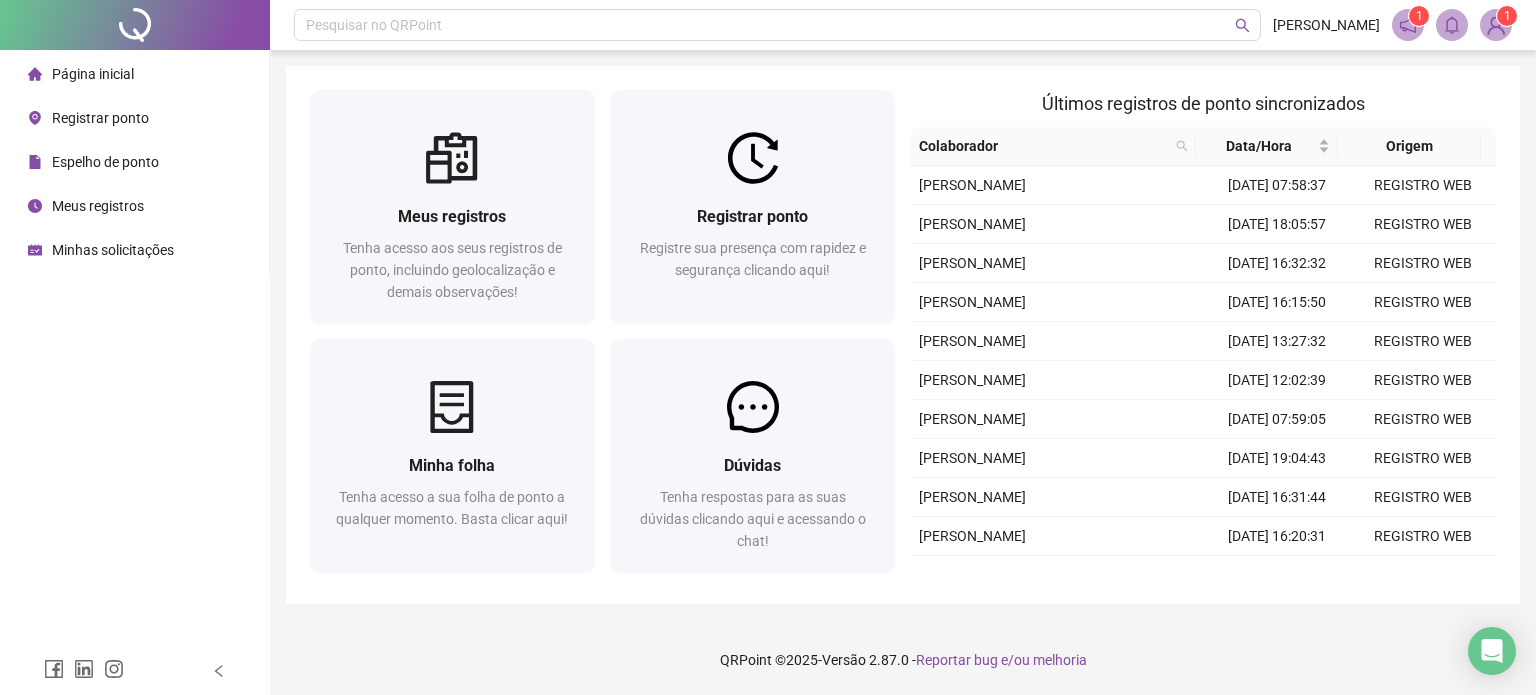 click on "Registrar ponto" at bounding box center [100, 118] 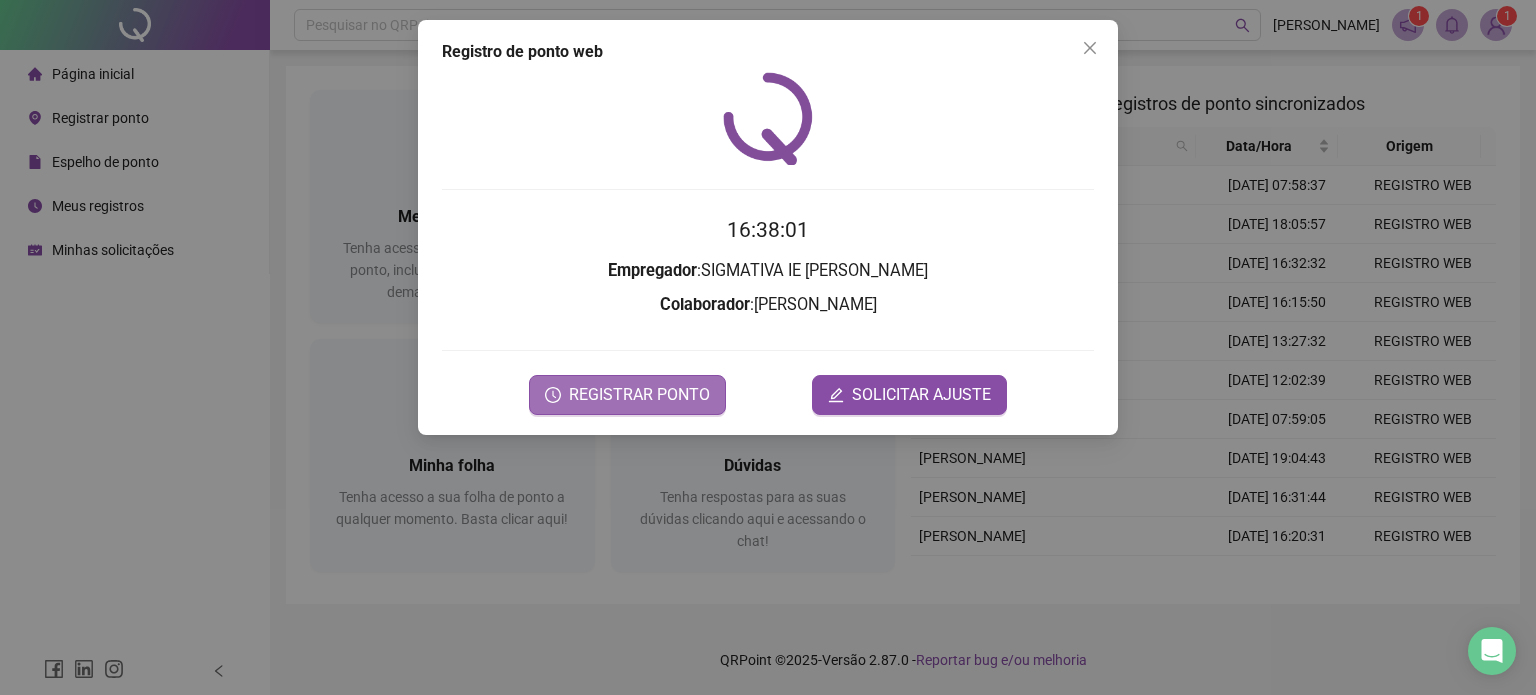 click on "REGISTRAR PONTO" at bounding box center [627, 395] 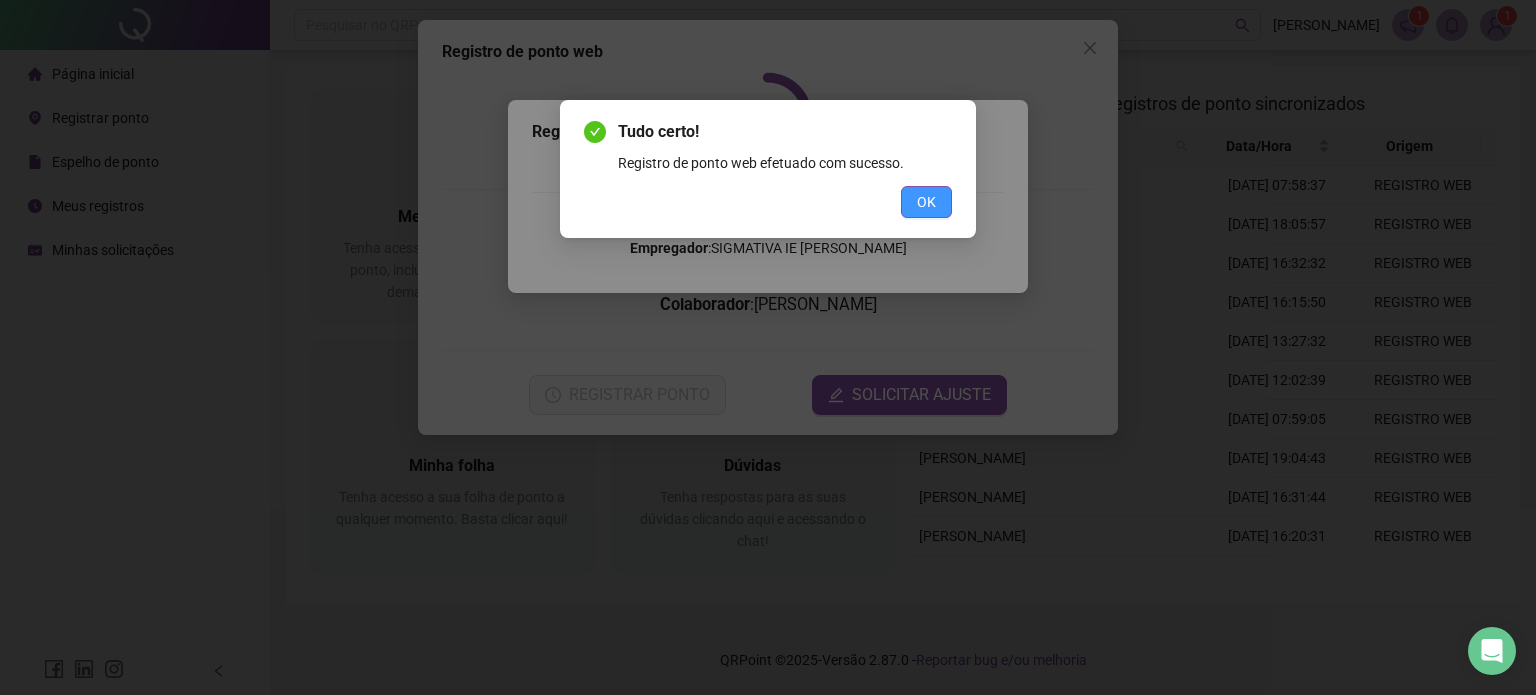 click on "OK" at bounding box center (926, 202) 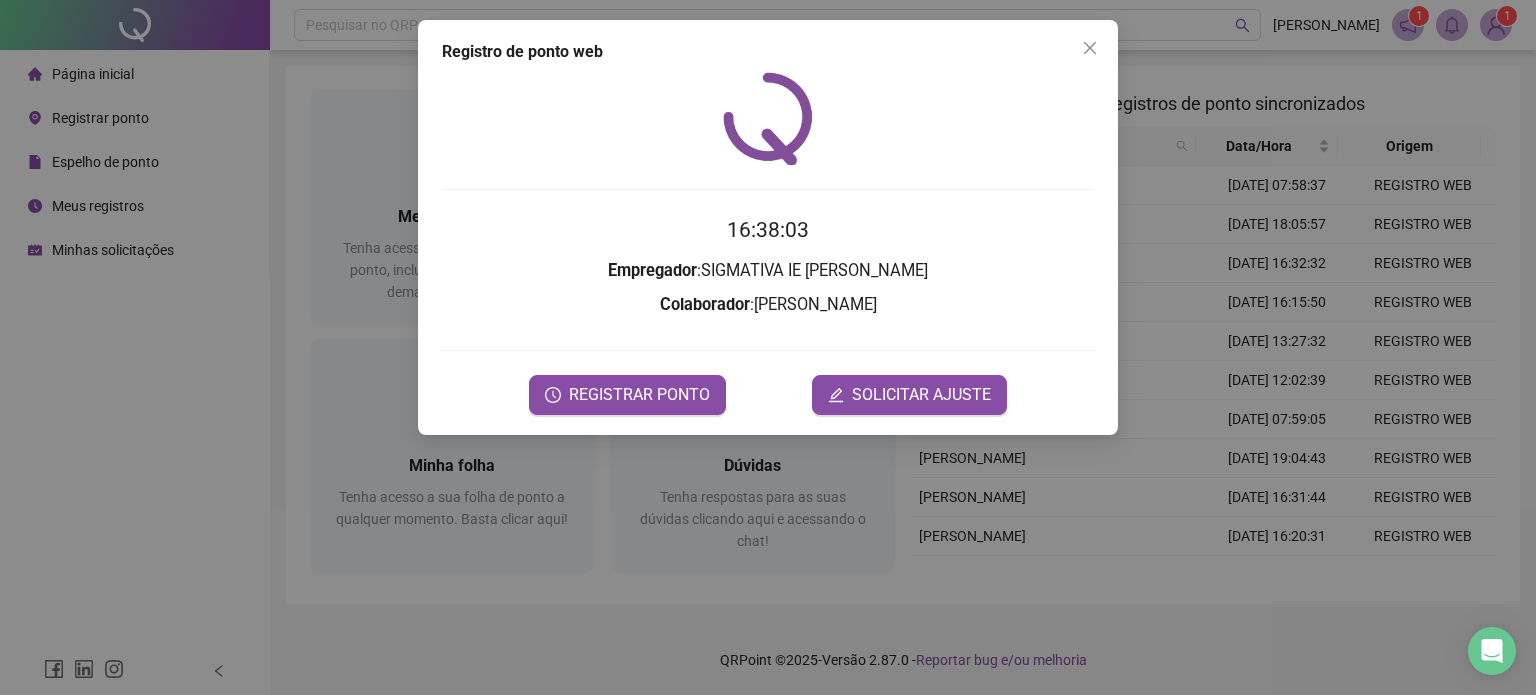 click 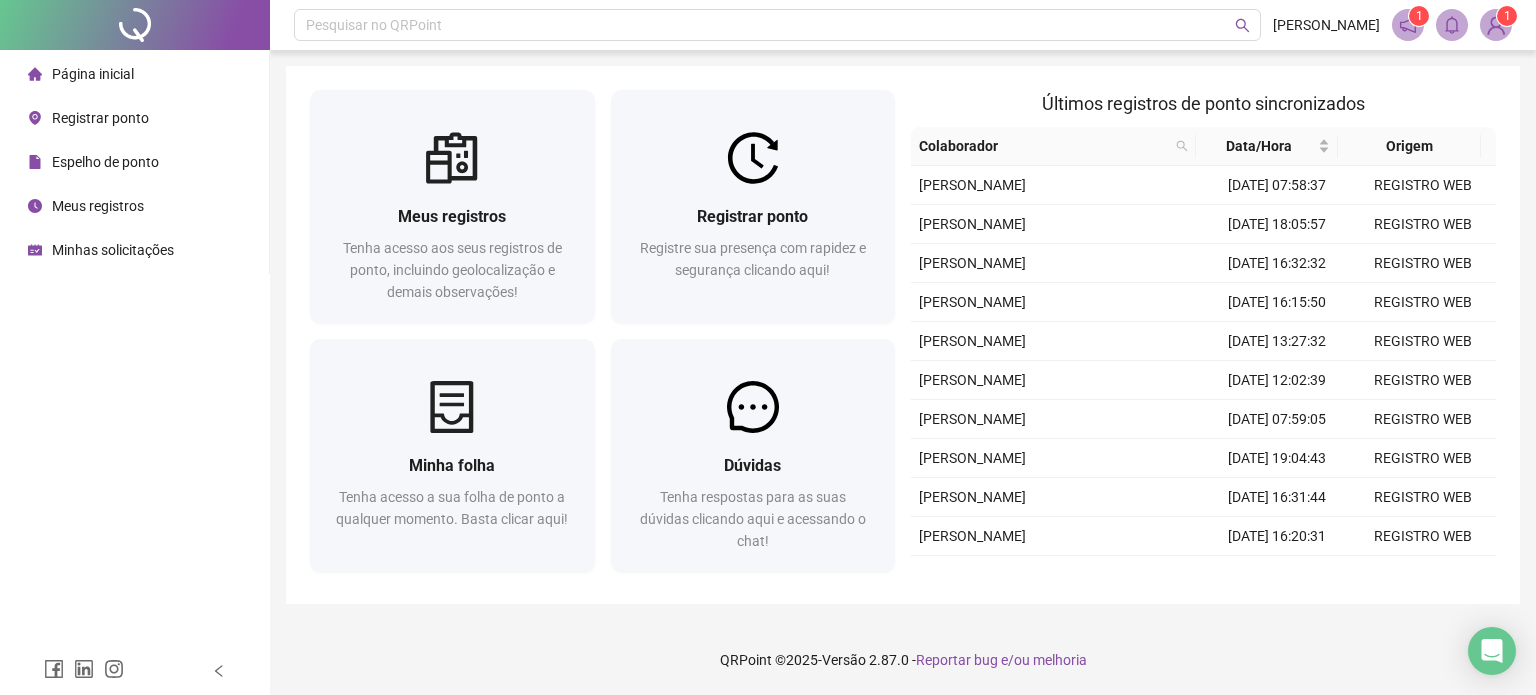 click on "Espelho de ponto" at bounding box center (105, 162) 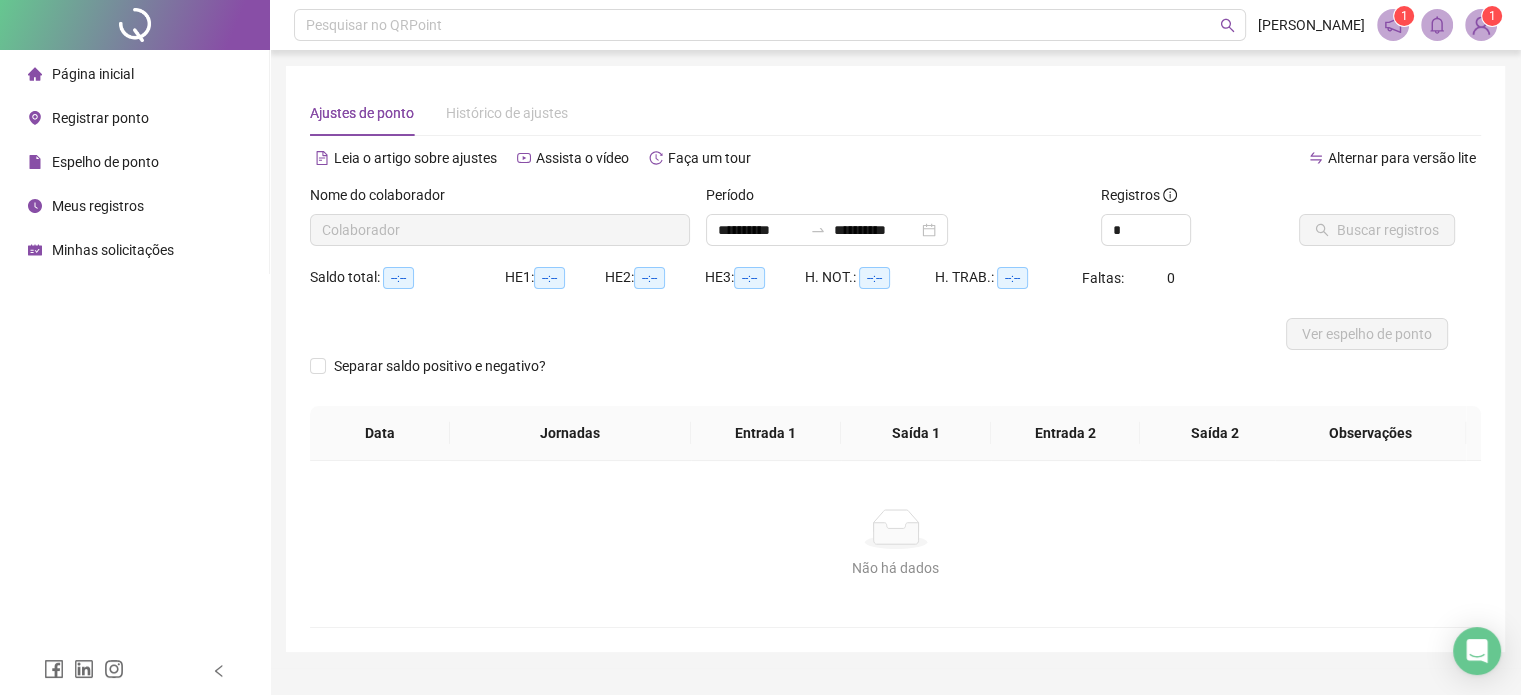 type on "**********" 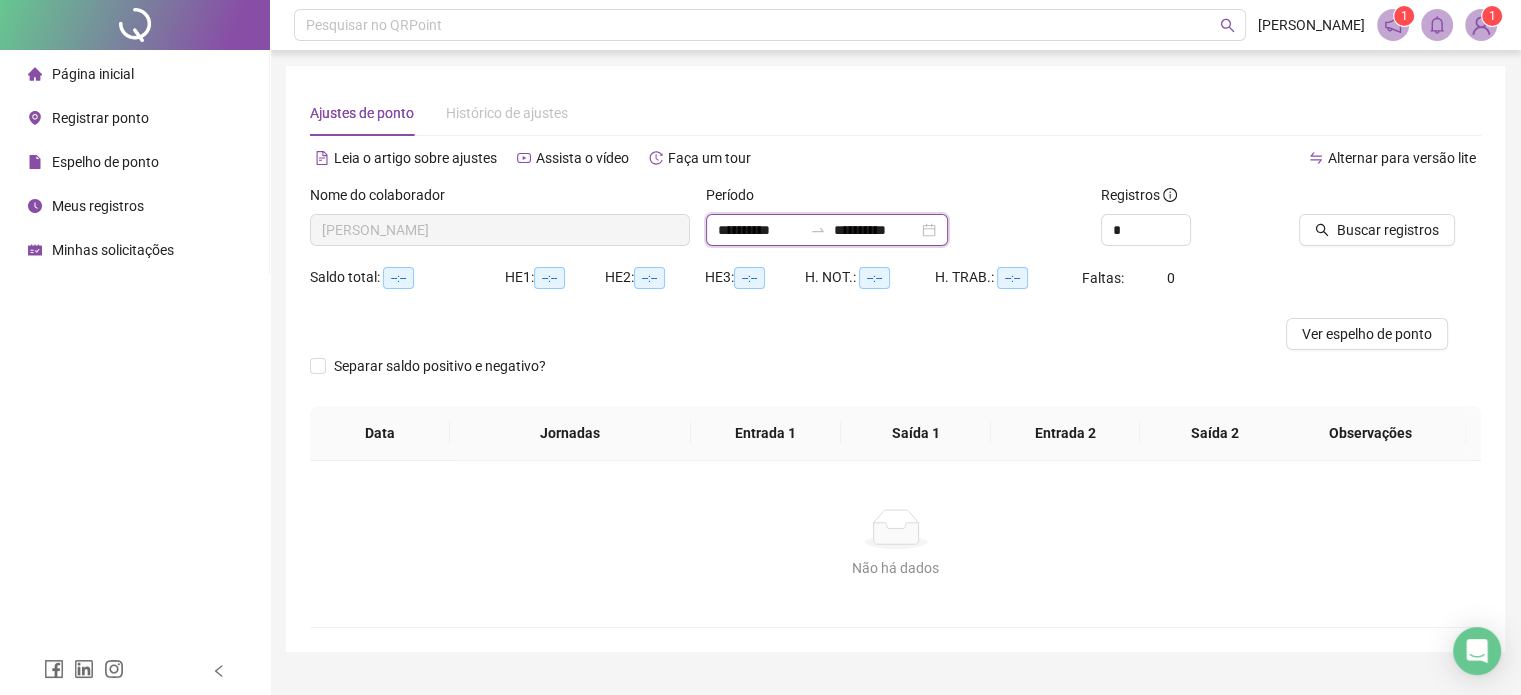 click on "**********" at bounding box center (760, 230) 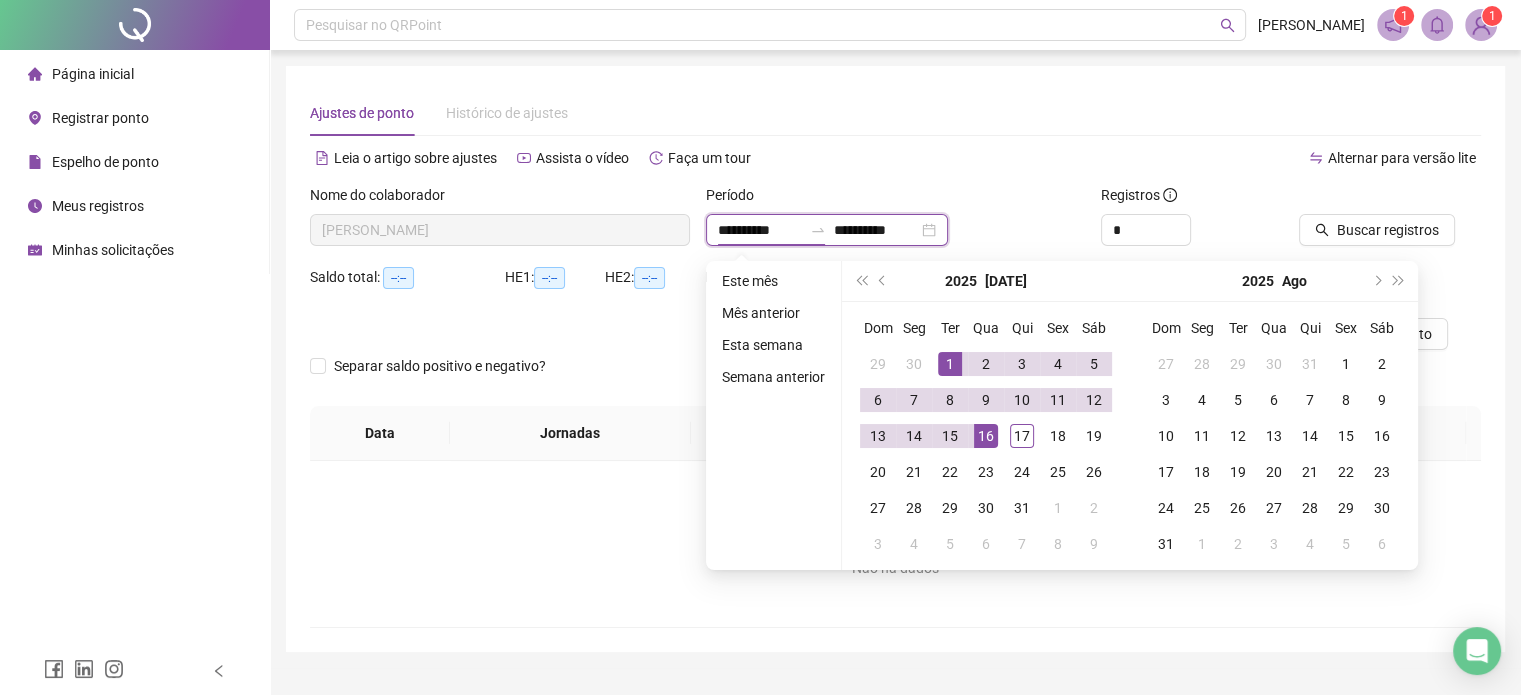 click on "**********" at bounding box center (827, 230) 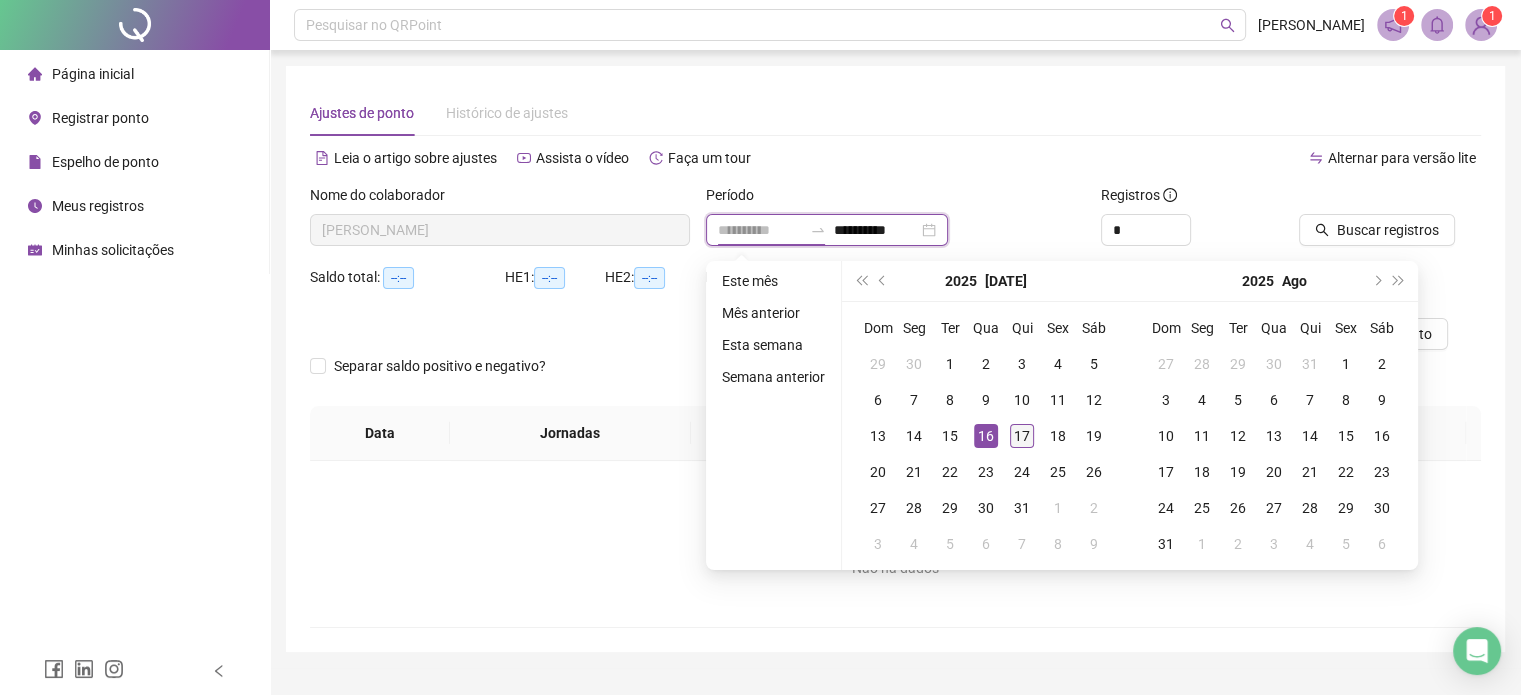 type on "**********" 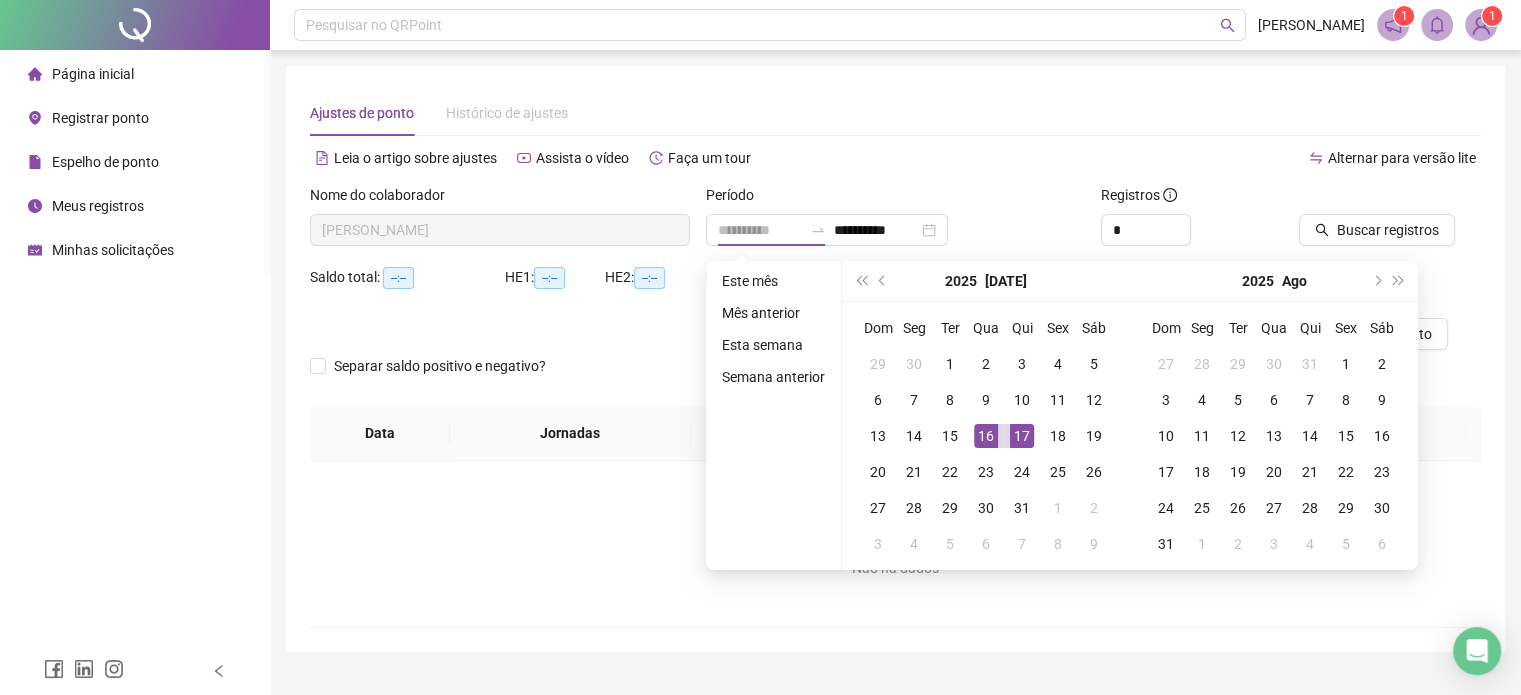 click on "17" at bounding box center (1022, 436) 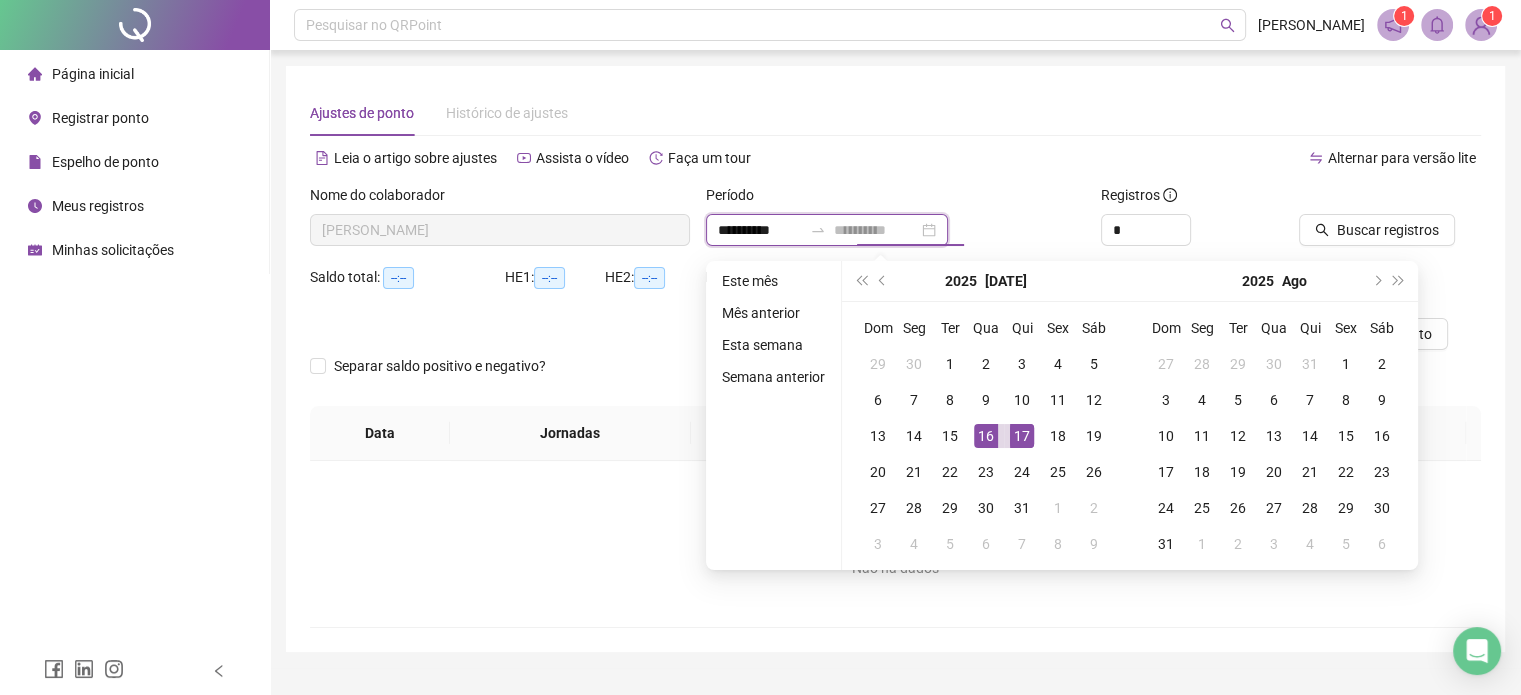 type on "**********" 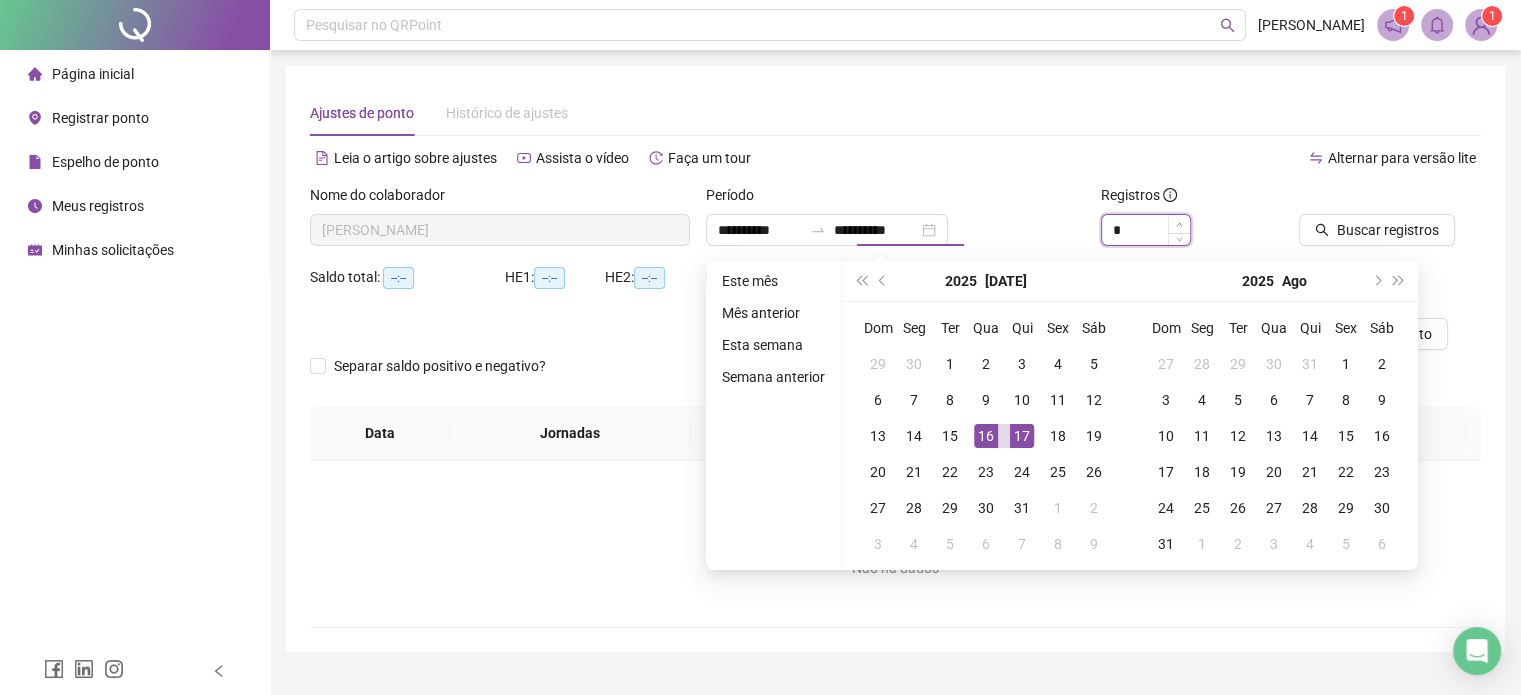 type on "**********" 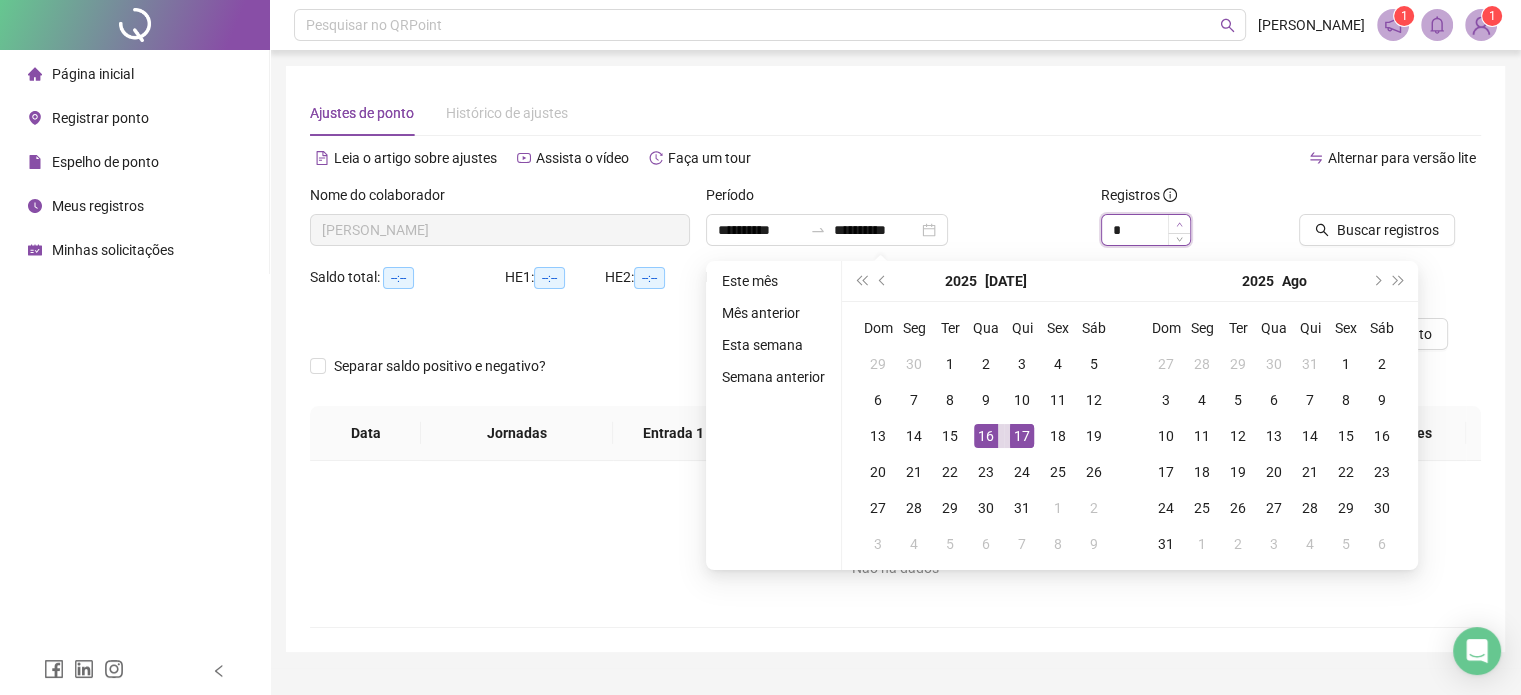click 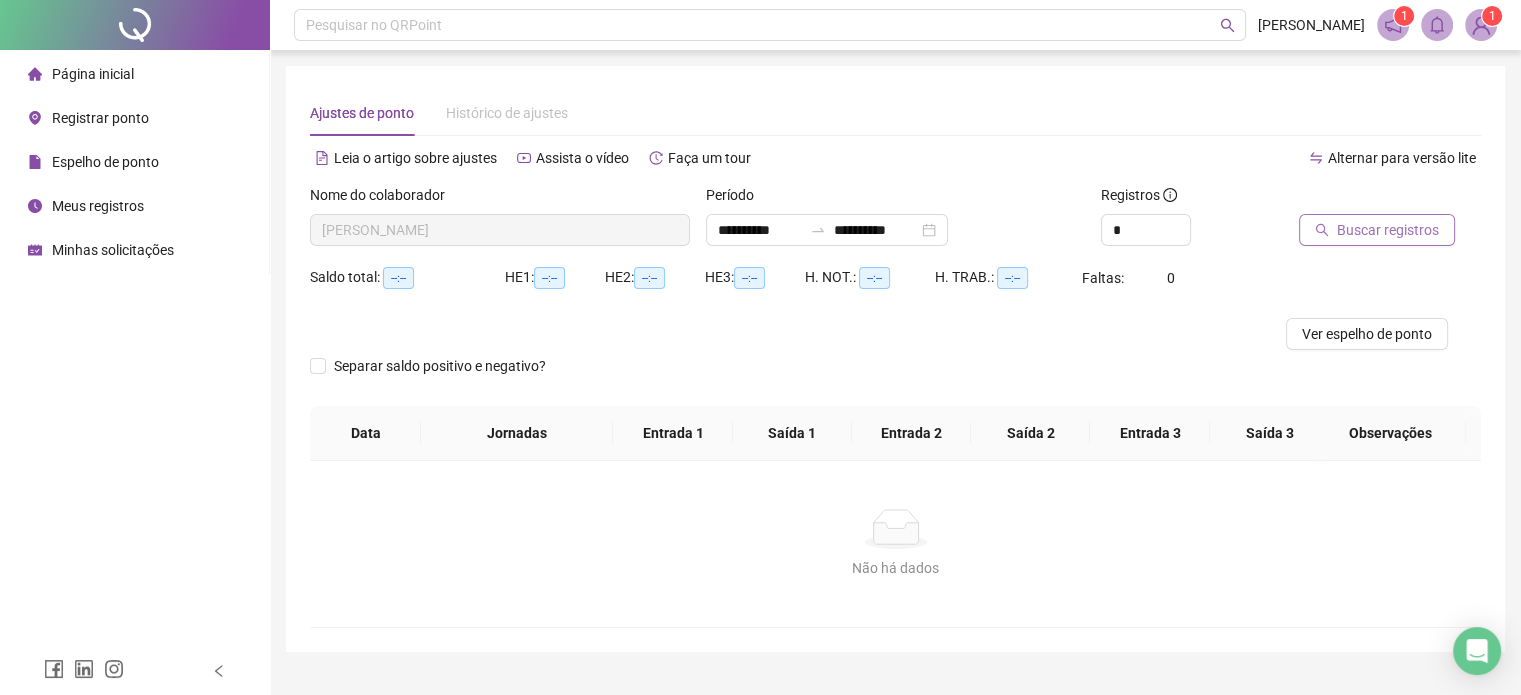 click on "Buscar registros" at bounding box center (1388, 230) 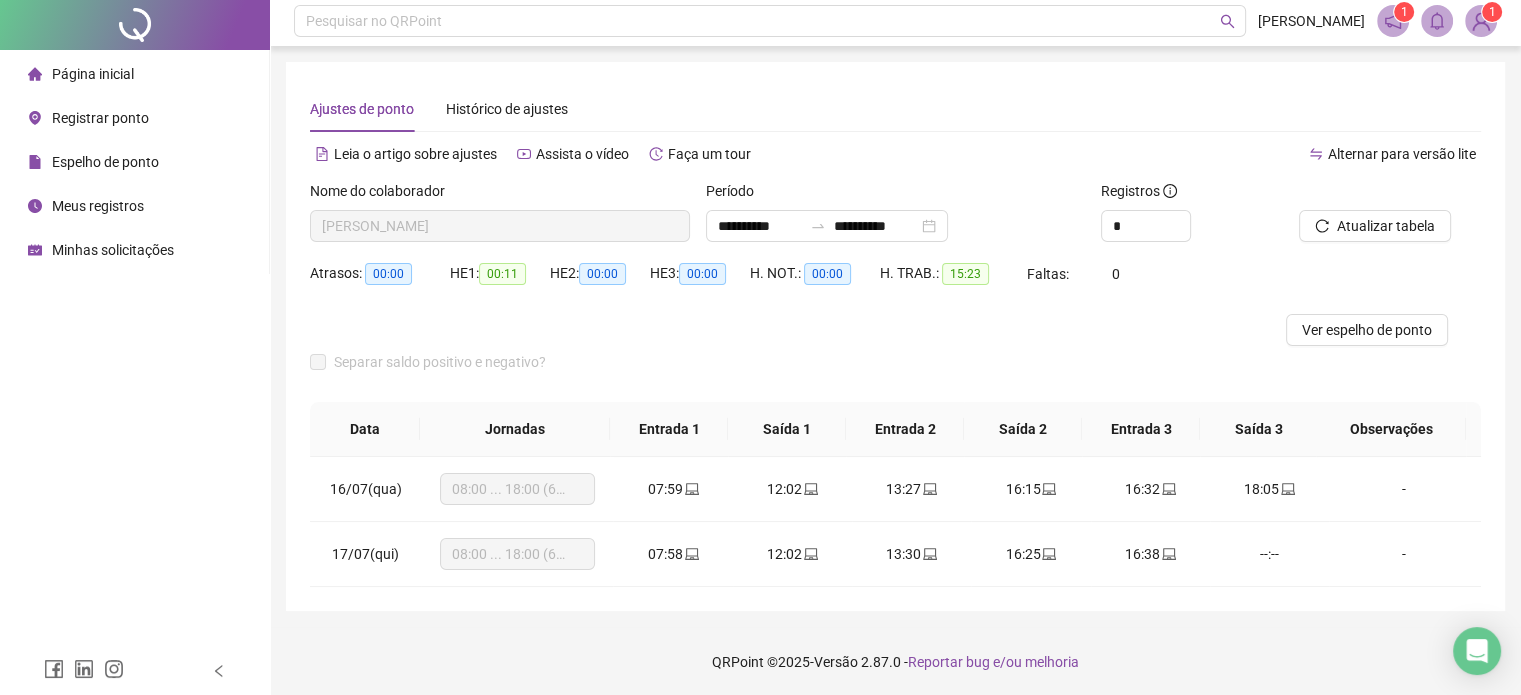 scroll, scrollTop: 5, scrollLeft: 0, axis: vertical 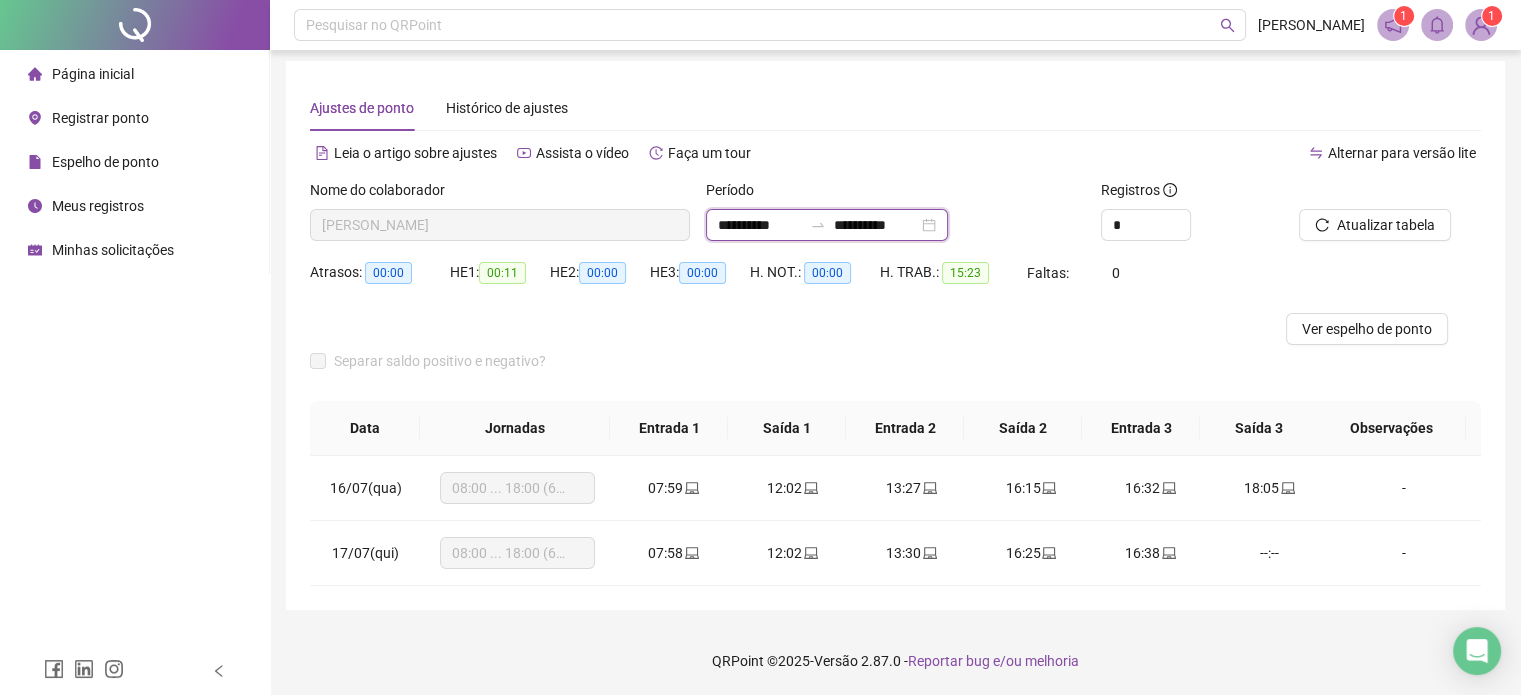 click on "**********" at bounding box center (760, 225) 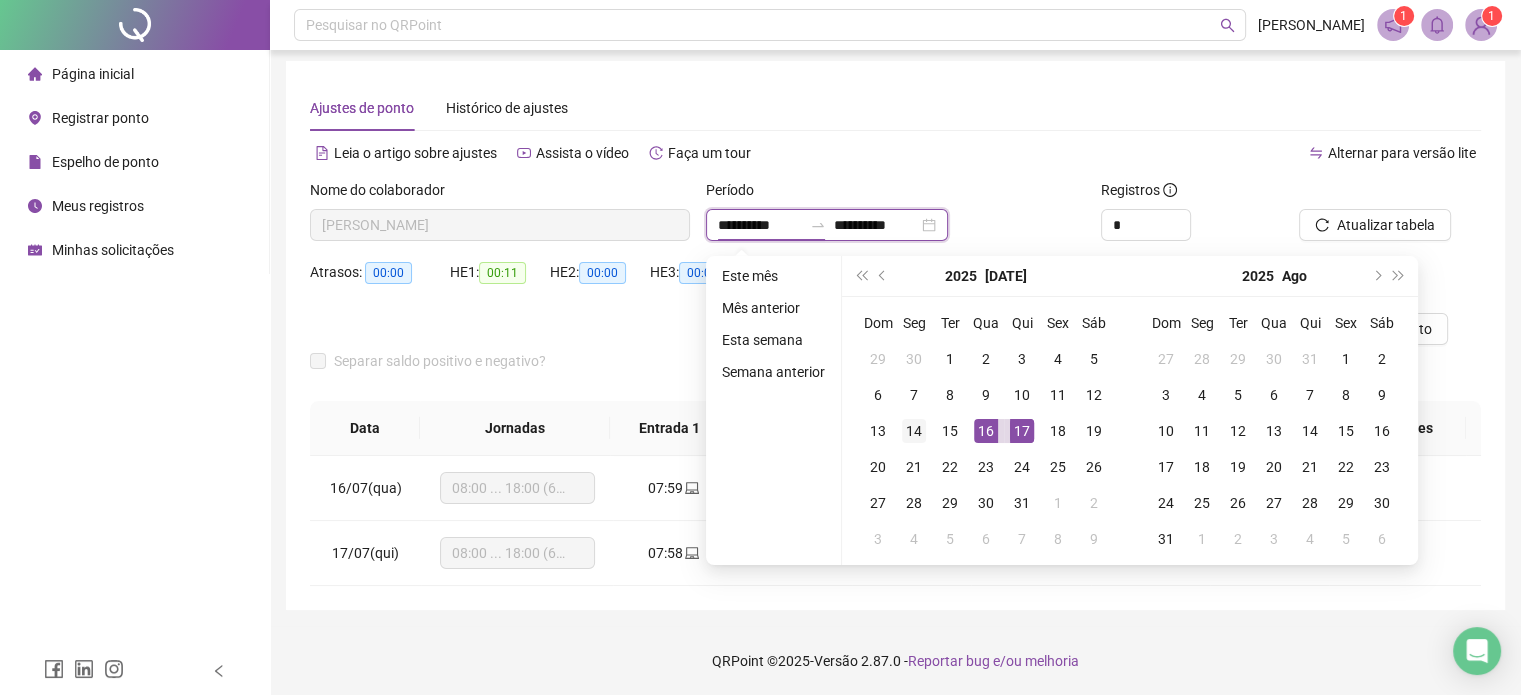 type on "**********" 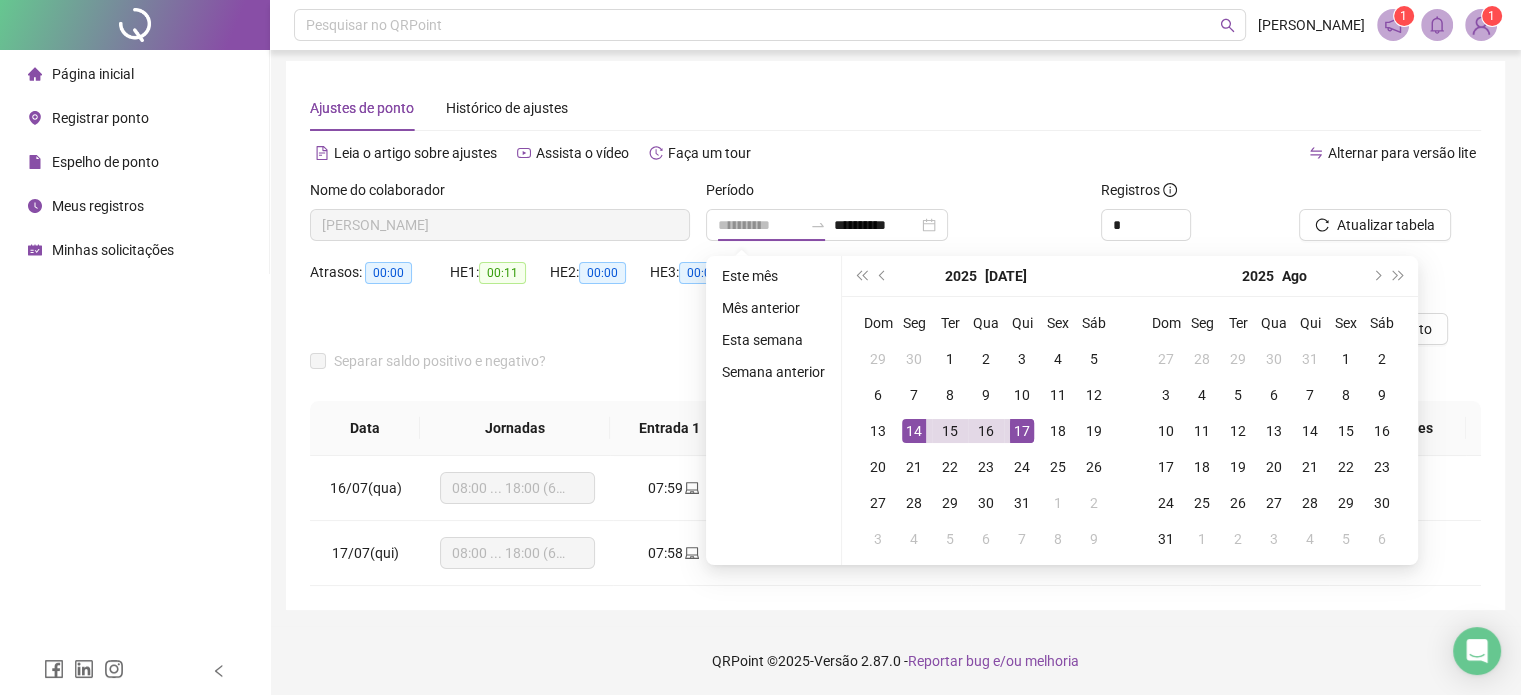 click on "14" at bounding box center [914, 431] 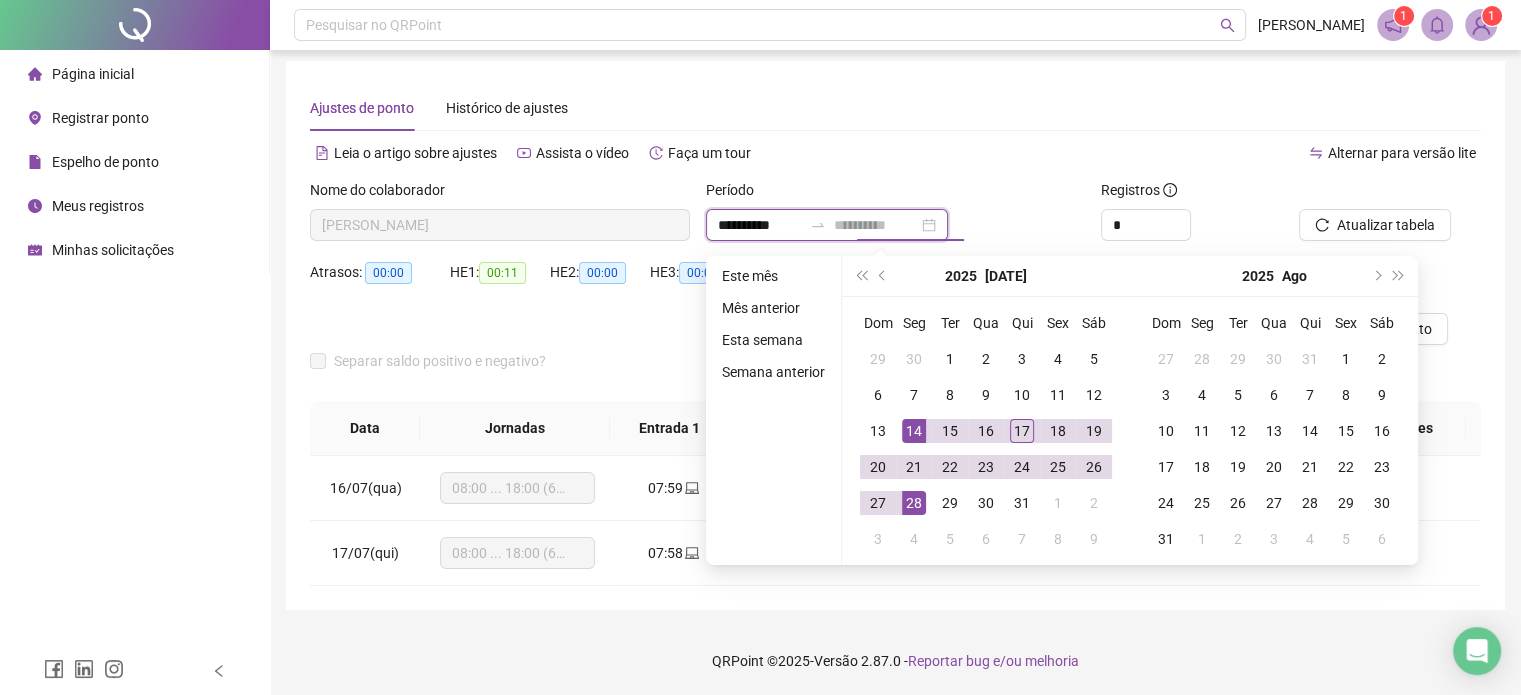 type on "**********" 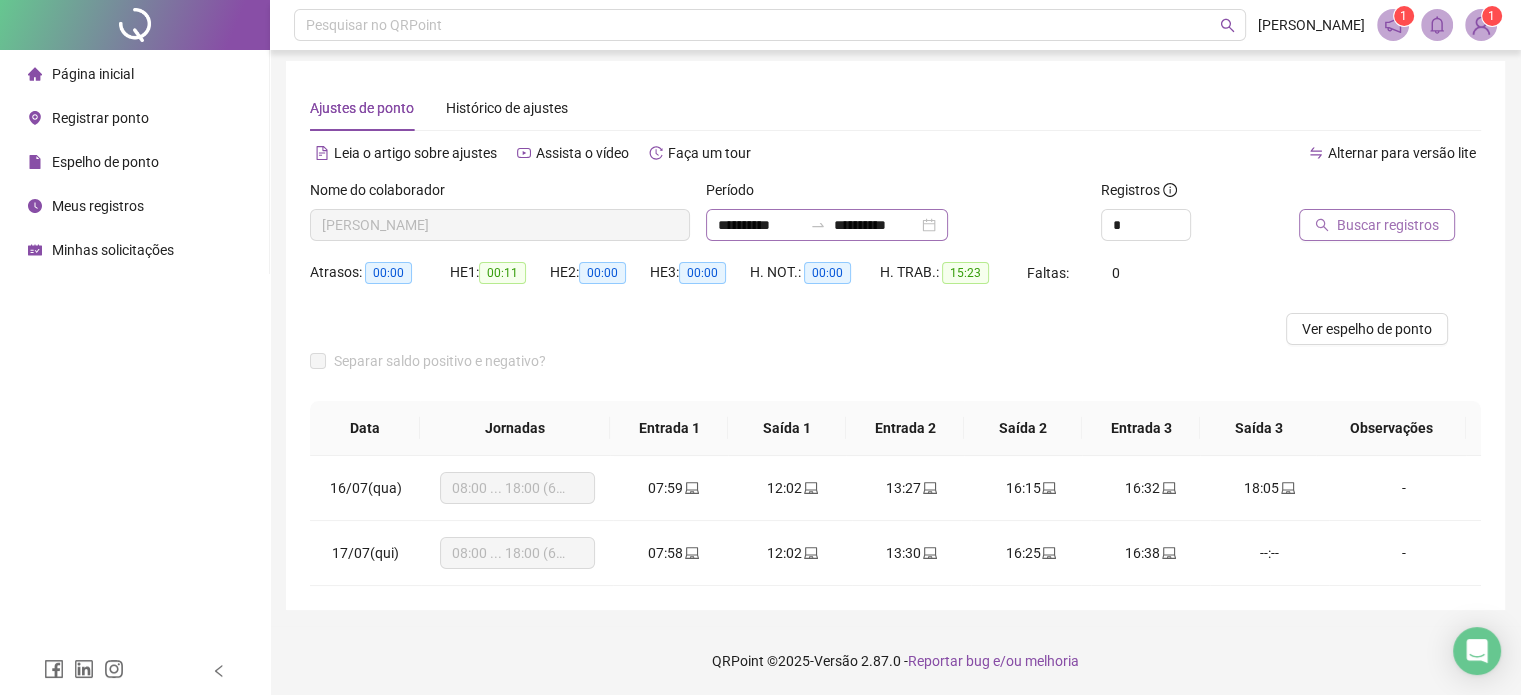 click on "**********" at bounding box center [827, 225] 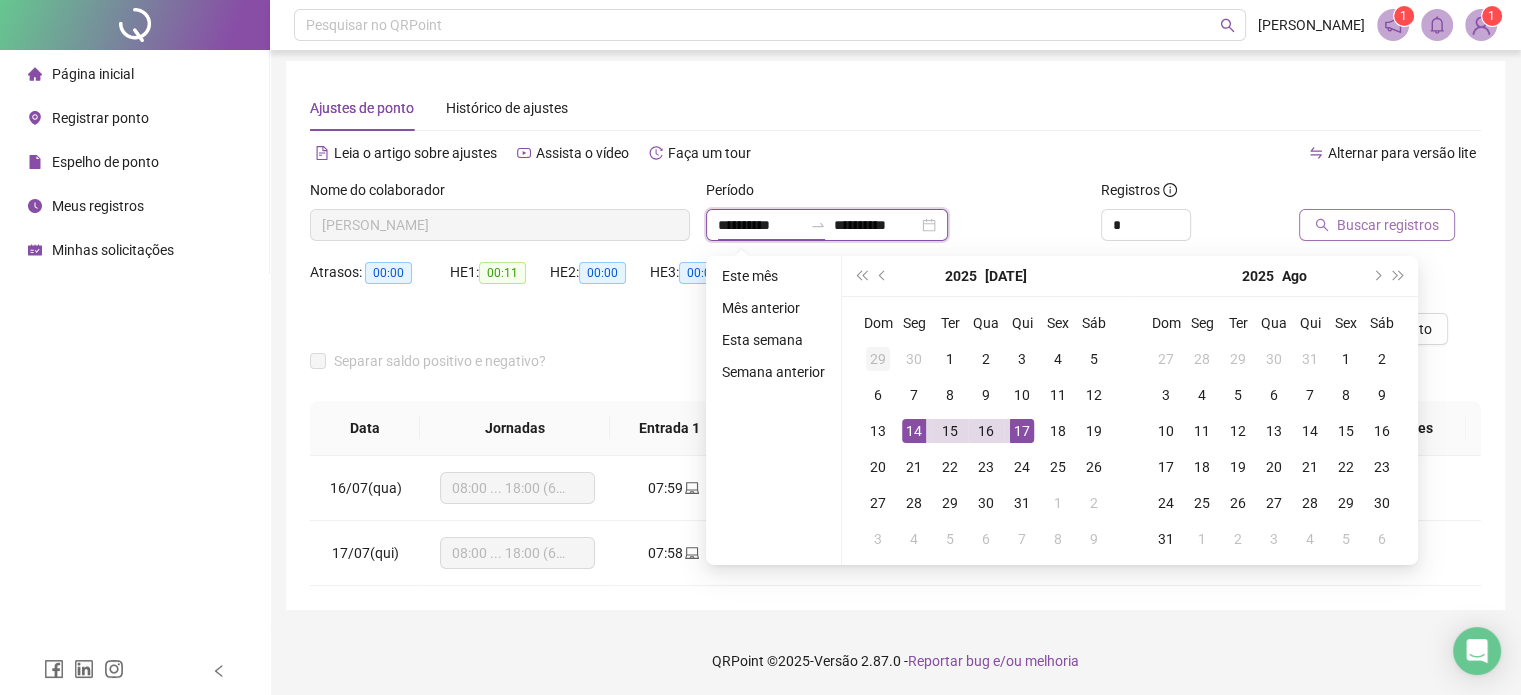 type on "**********" 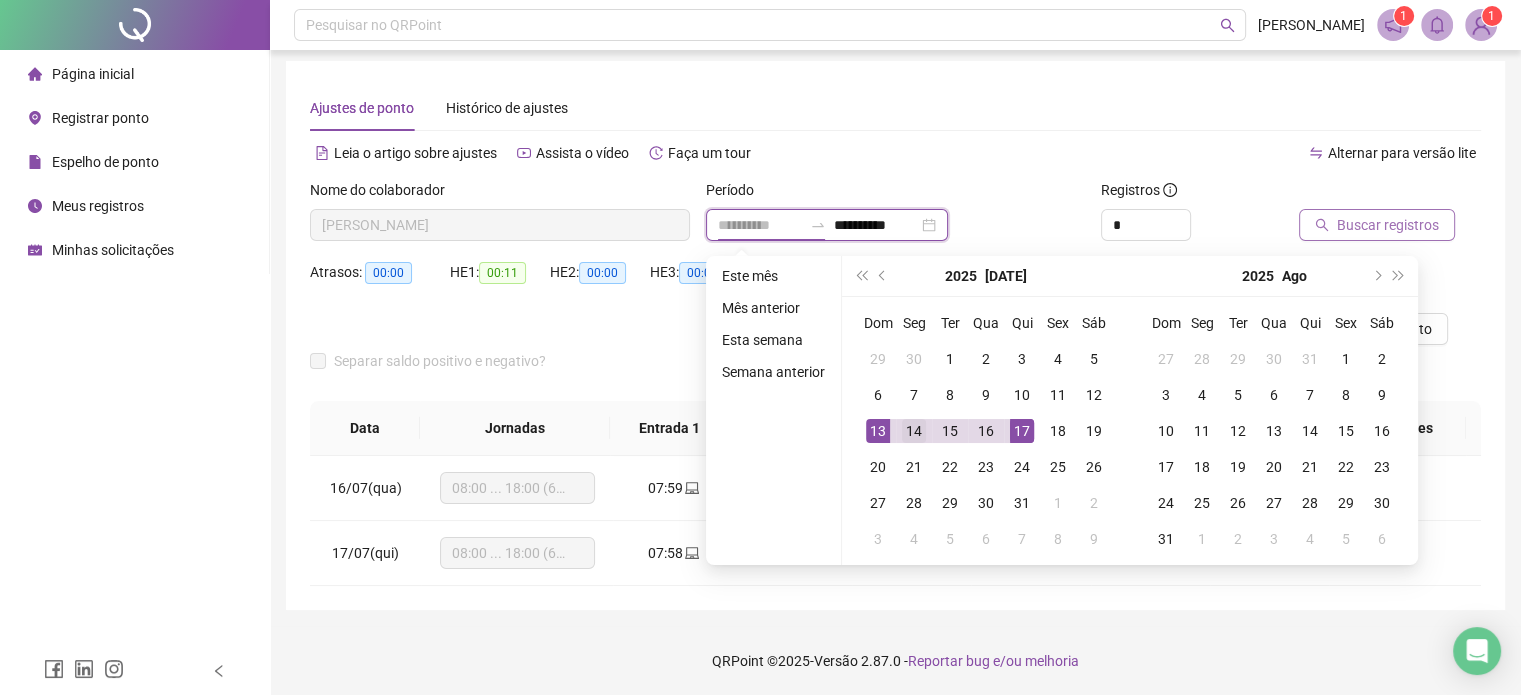 type on "**********" 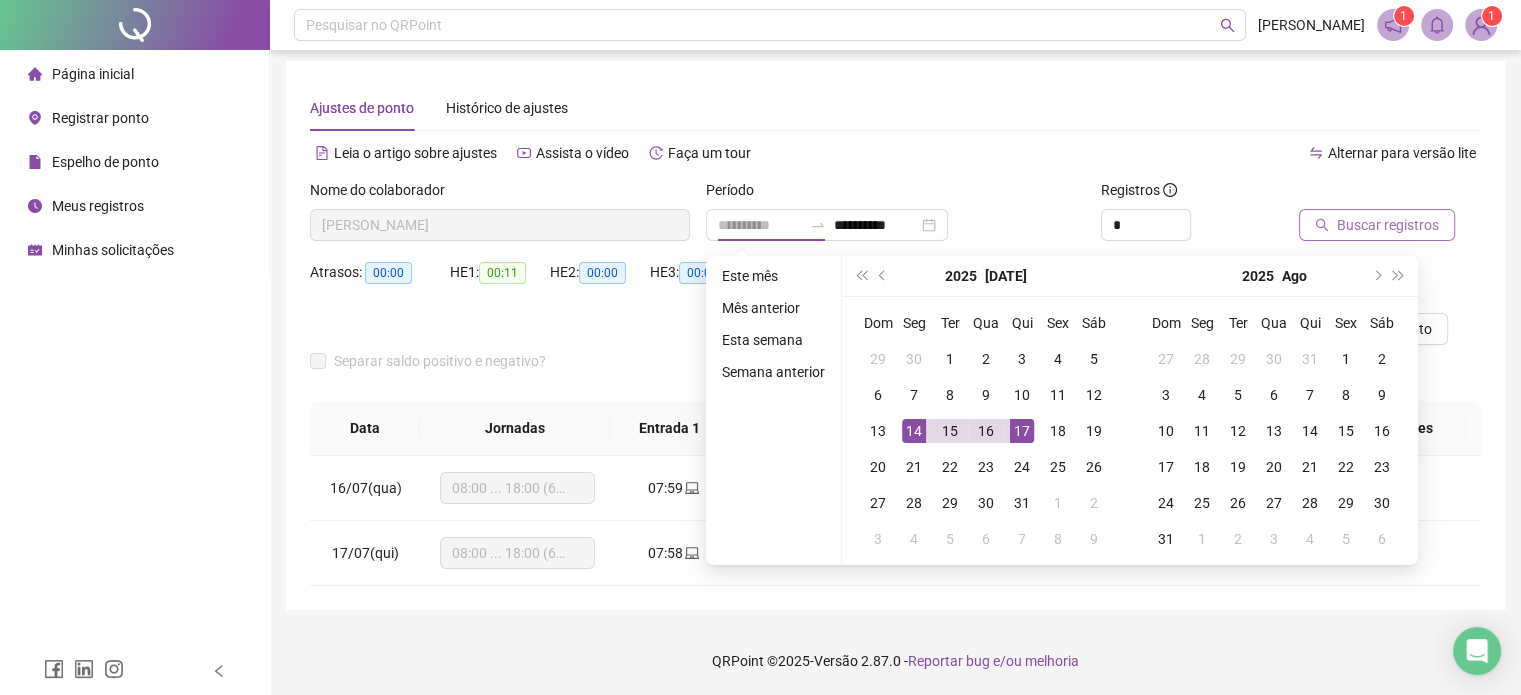 click on "14" at bounding box center (914, 431) 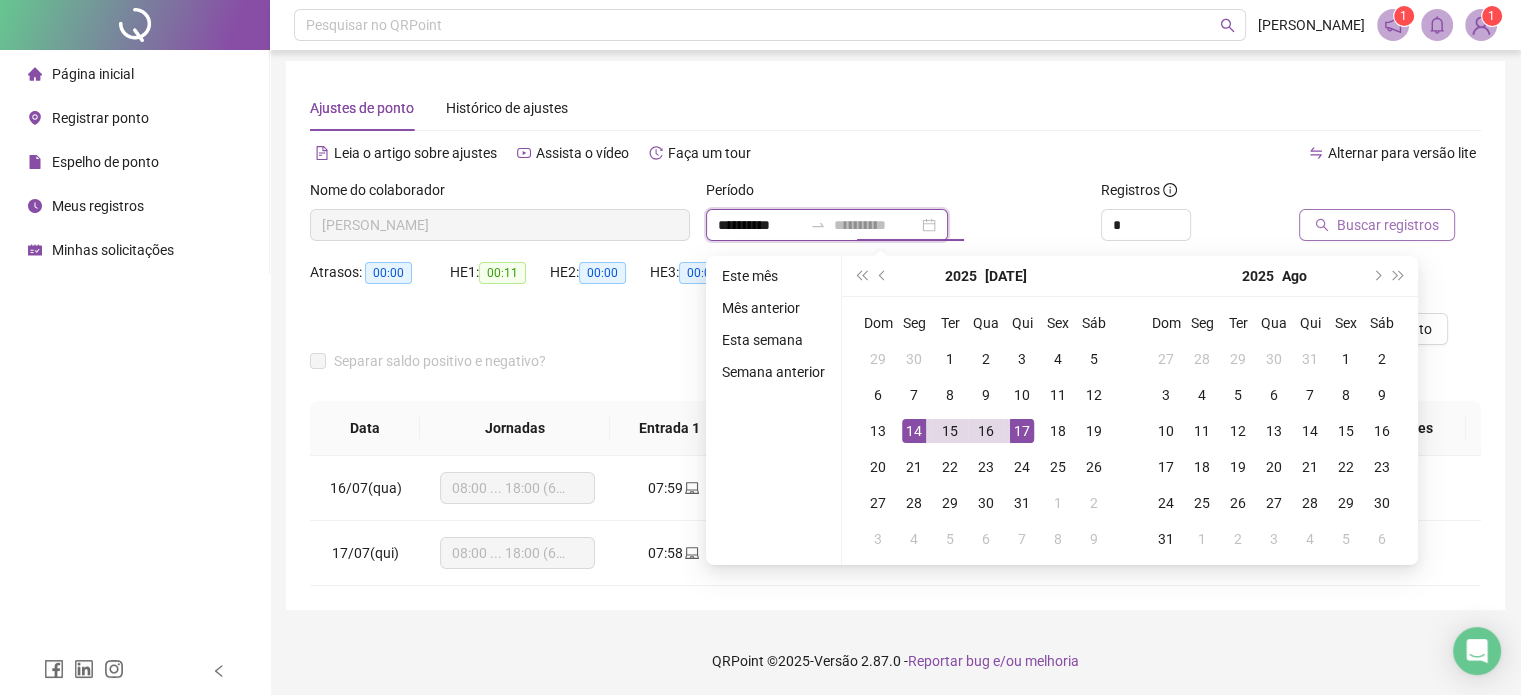type on "**********" 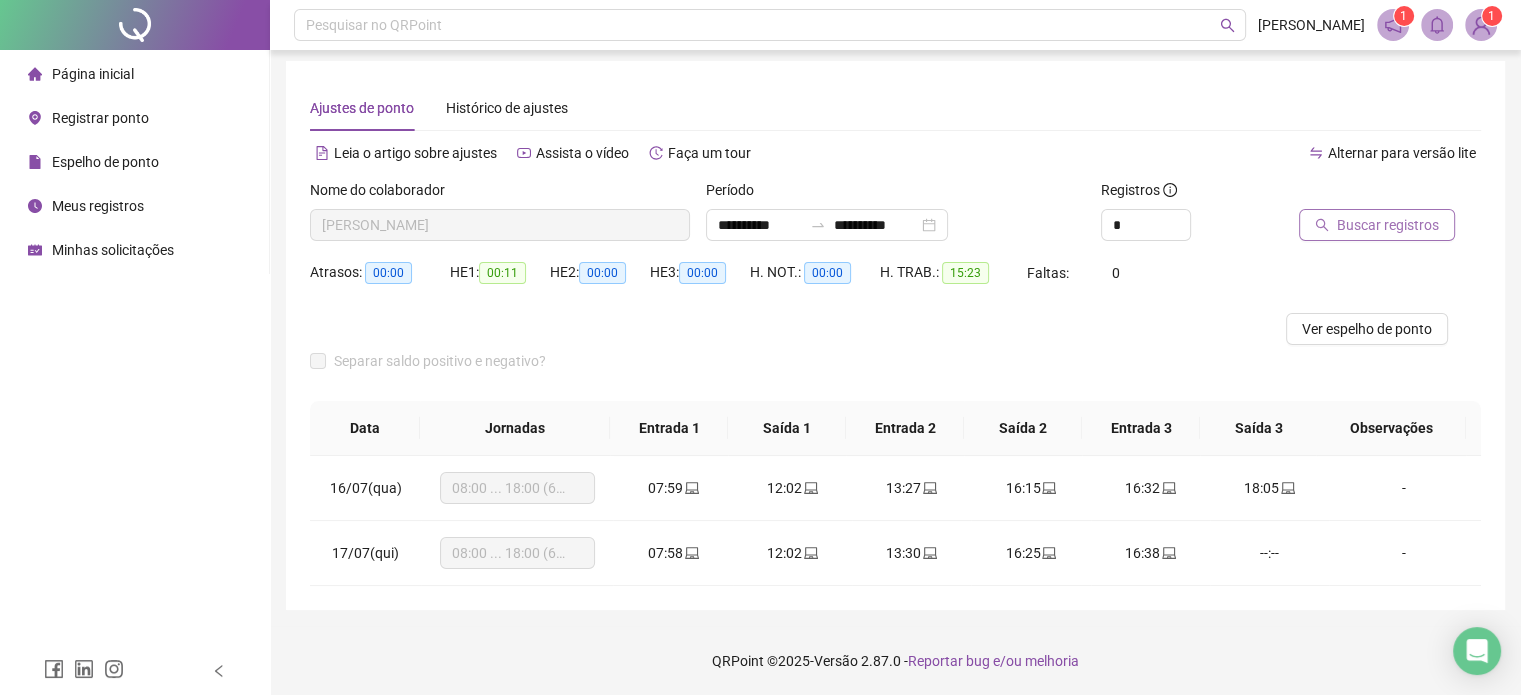 click on "Buscar registros" at bounding box center [1388, 225] 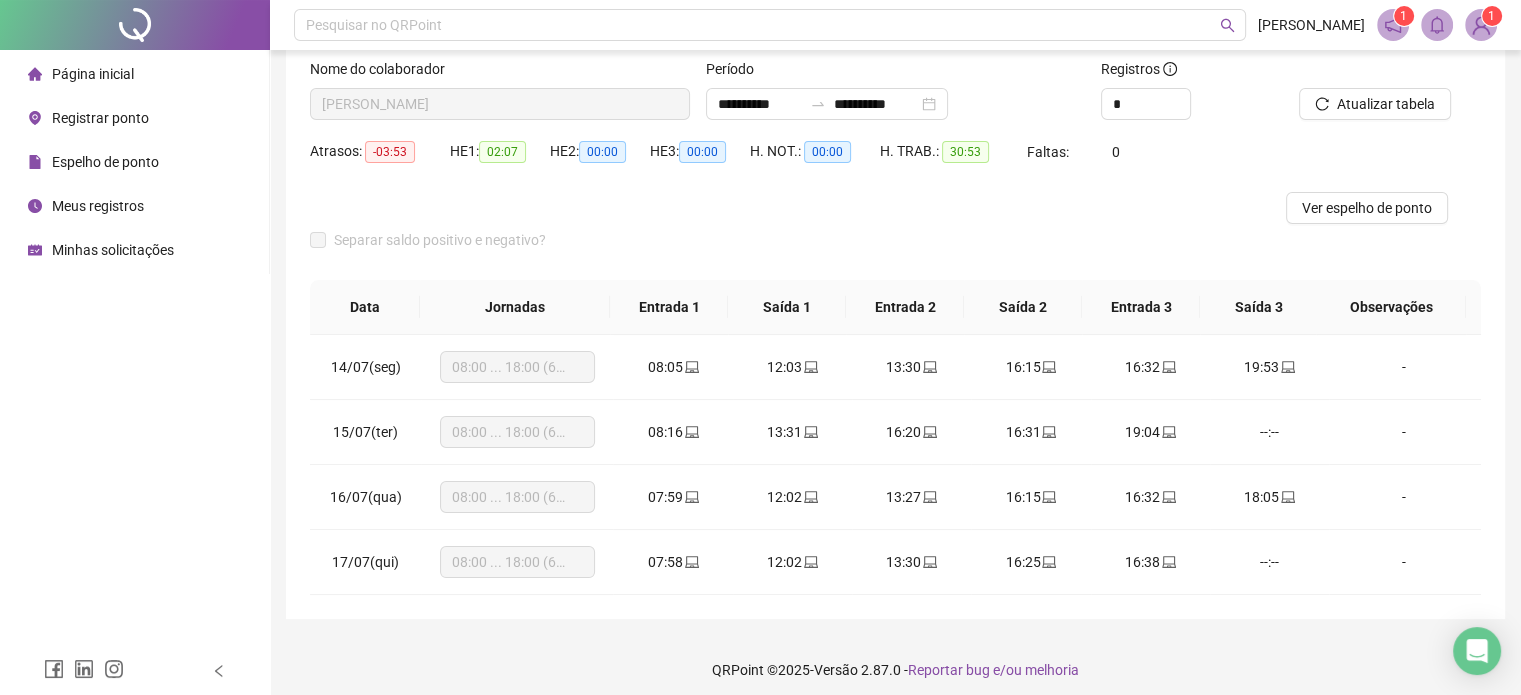 scroll, scrollTop: 135, scrollLeft: 0, axis: vertical 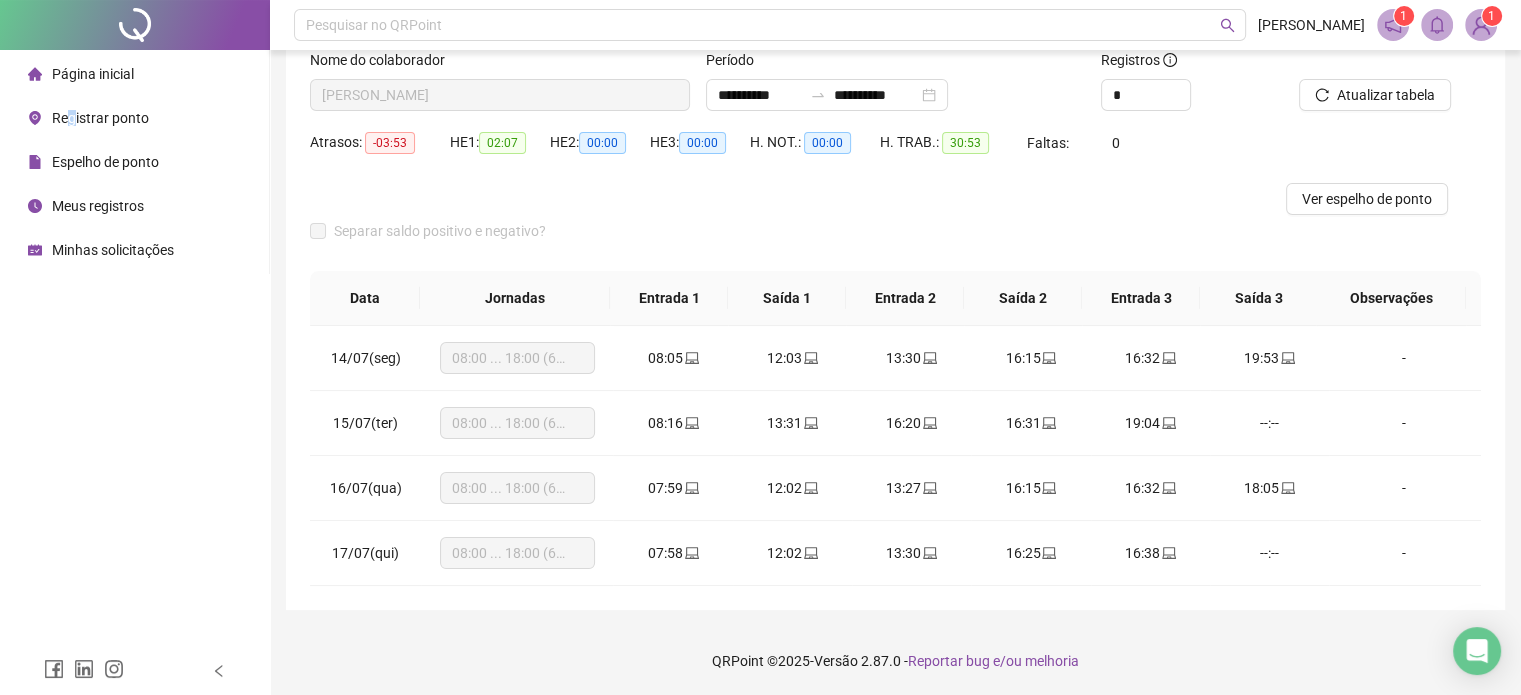 click on "Registrar ponto" at bounding box center (100, 118) 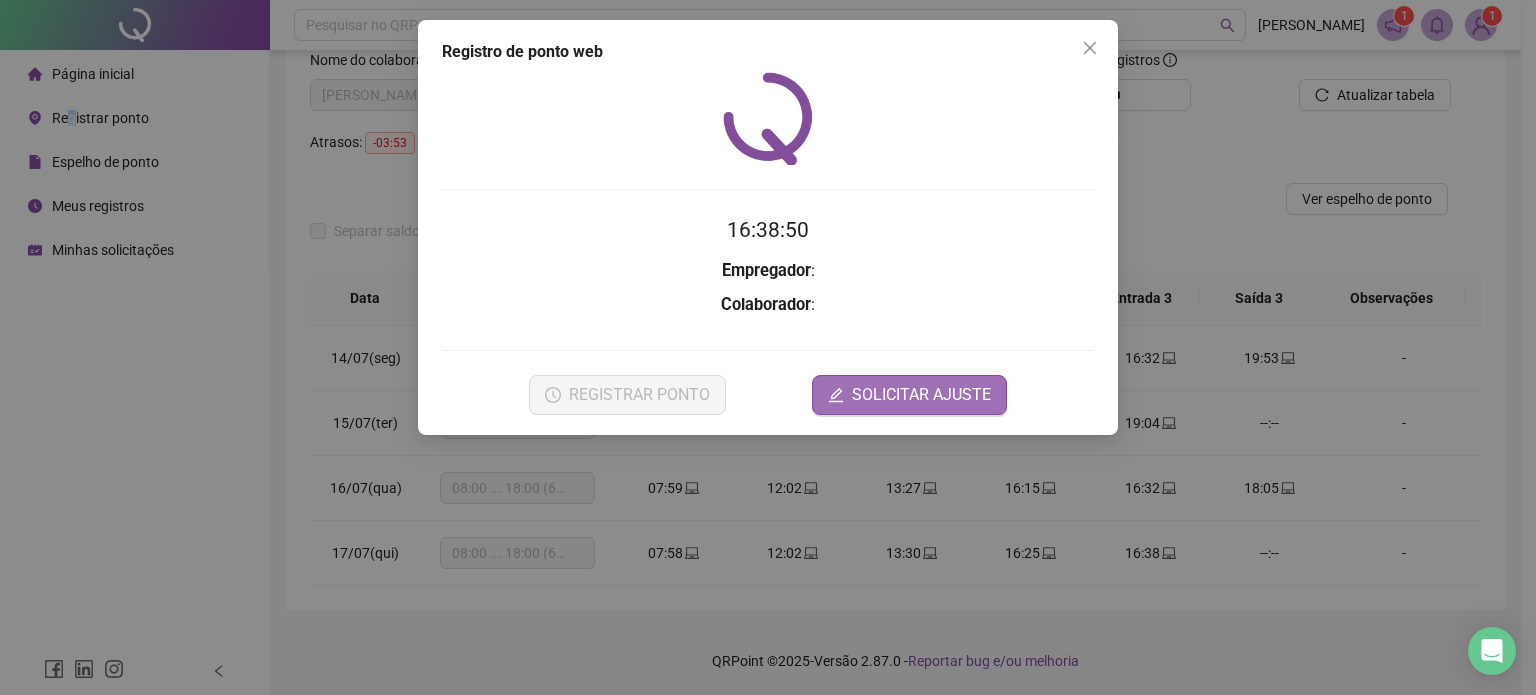 click on "SOLICITAR AJUSTE" at bounding box center (921, 395) 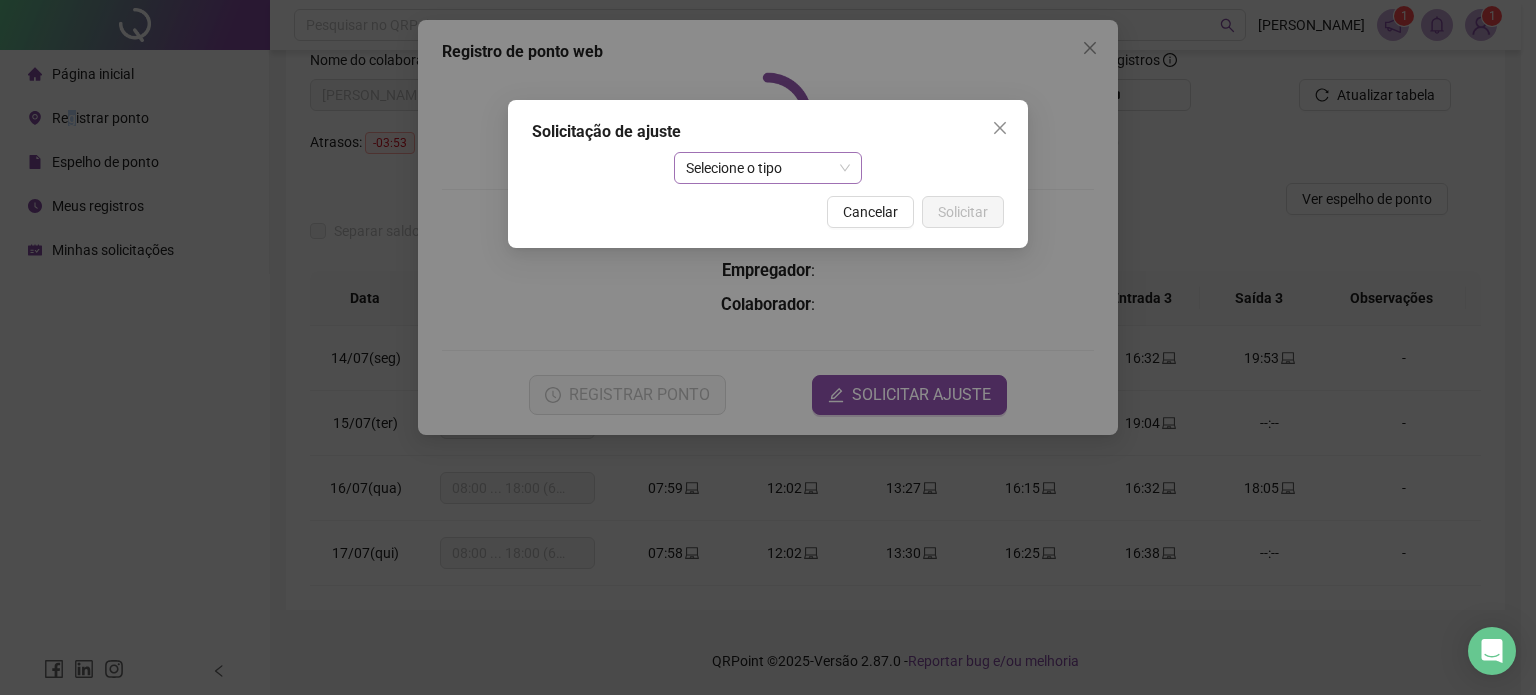 click on "Selecione o tipo" at bounding box center (768, 168) 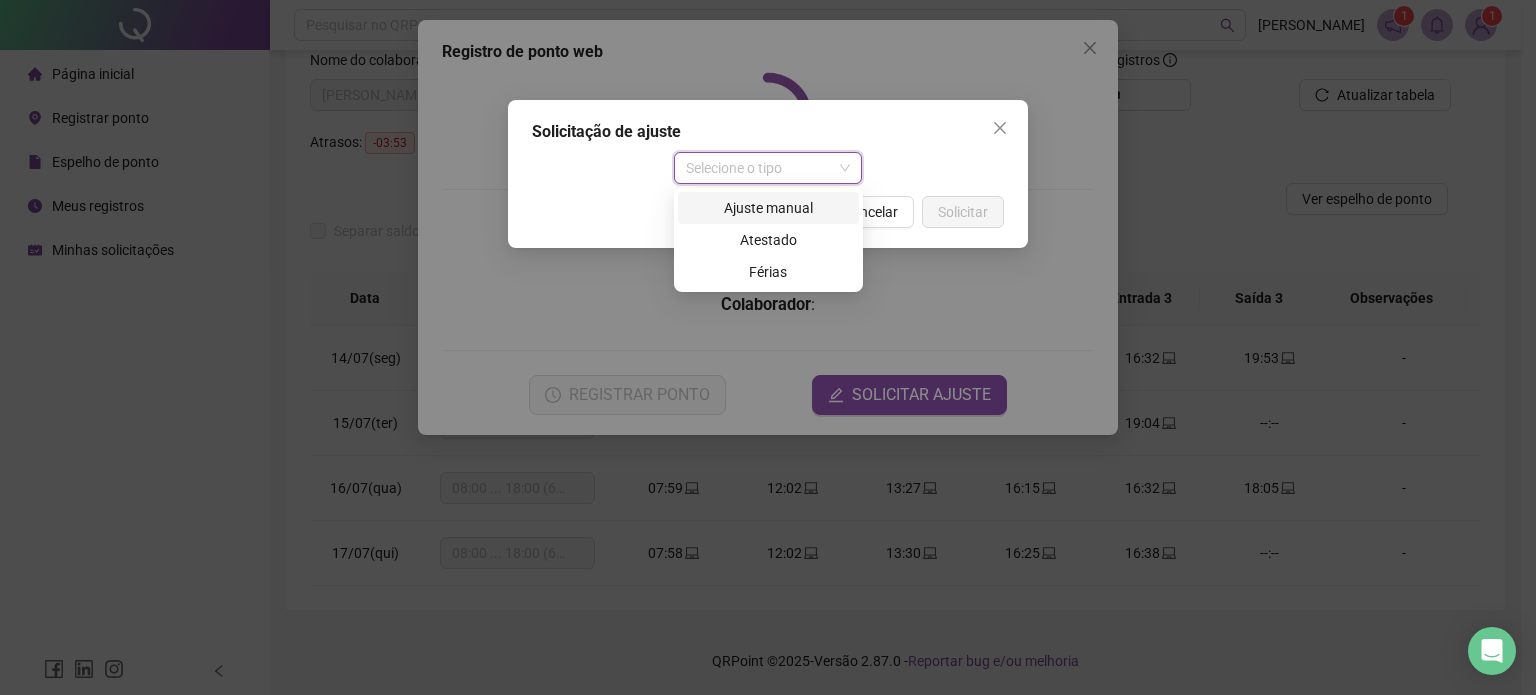 click on "Ajuste manual" at bounding box center [768, 208] 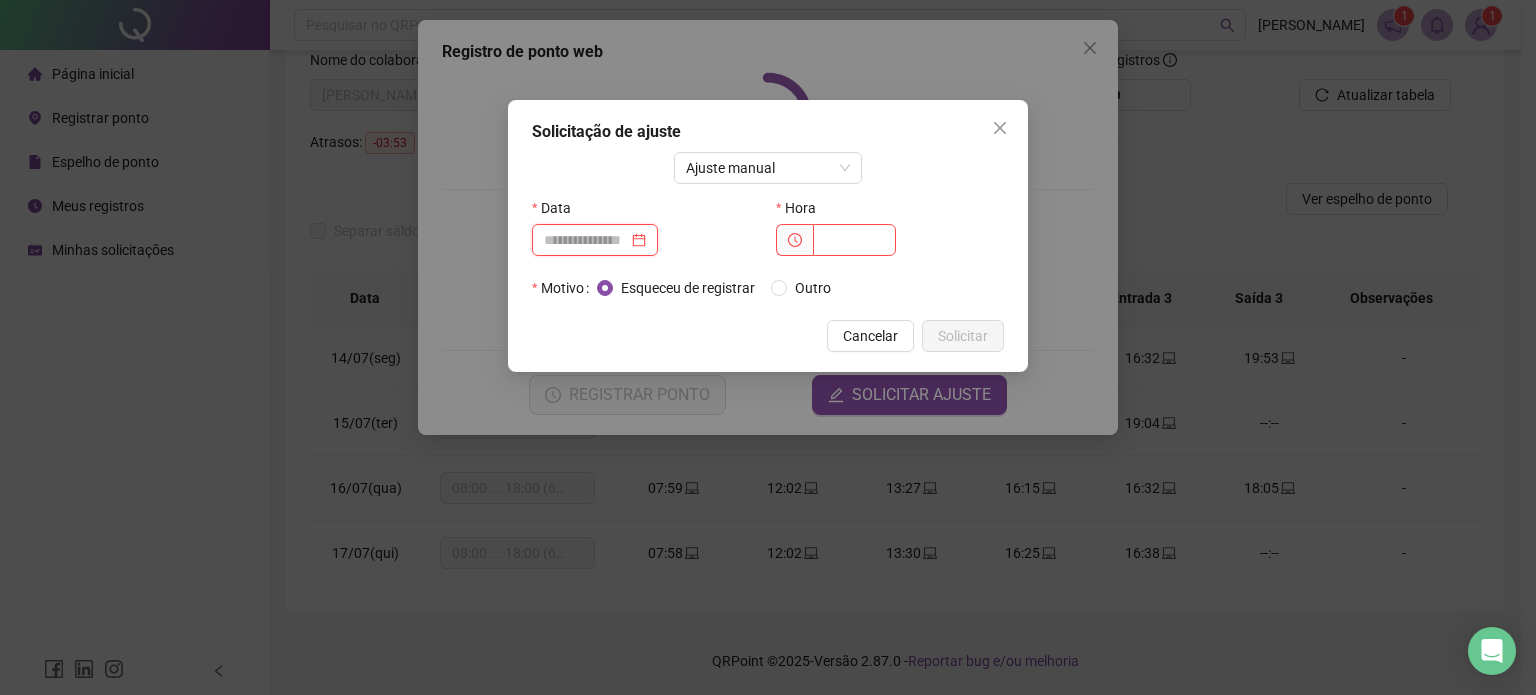 drag, startPoint x: 592, startPoint y: 234, endPoint x: 581, endPoint y: 235, distance: 11.045361 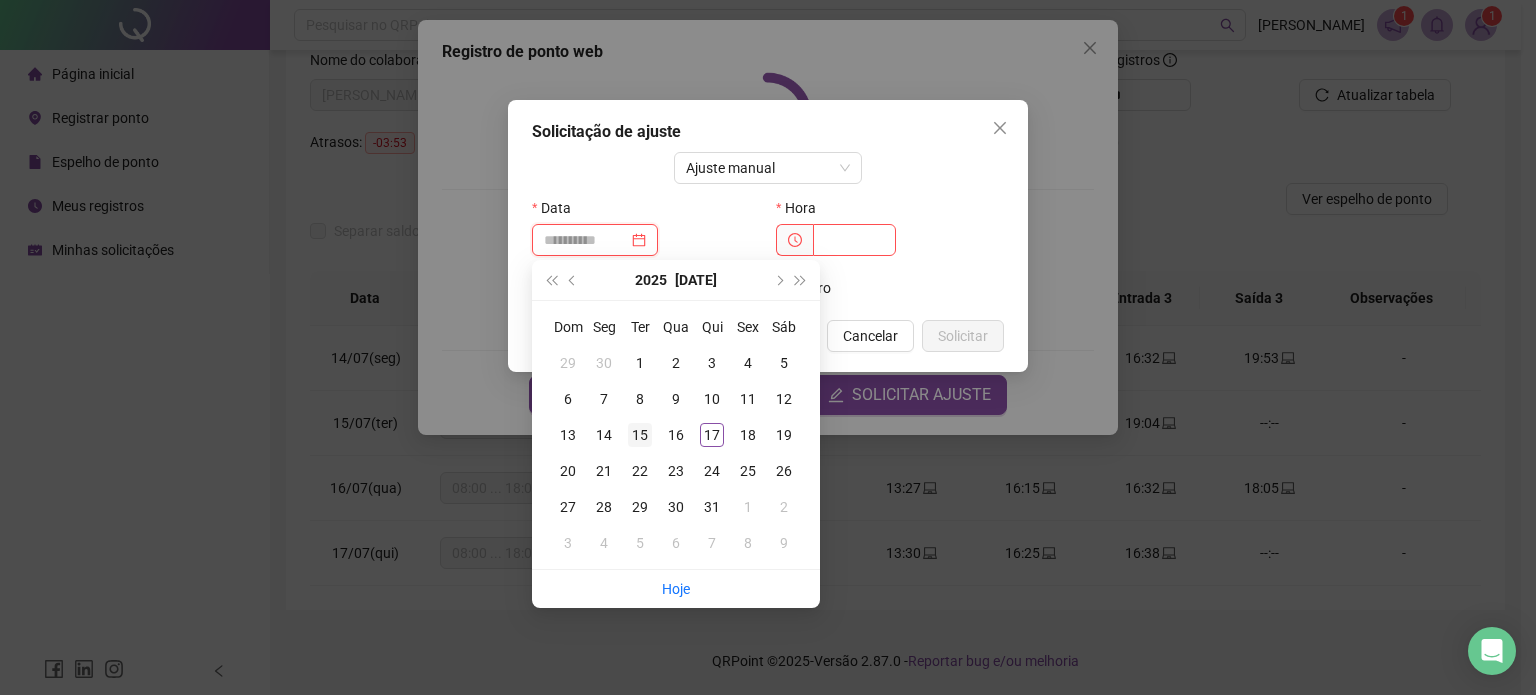 type on "**********" 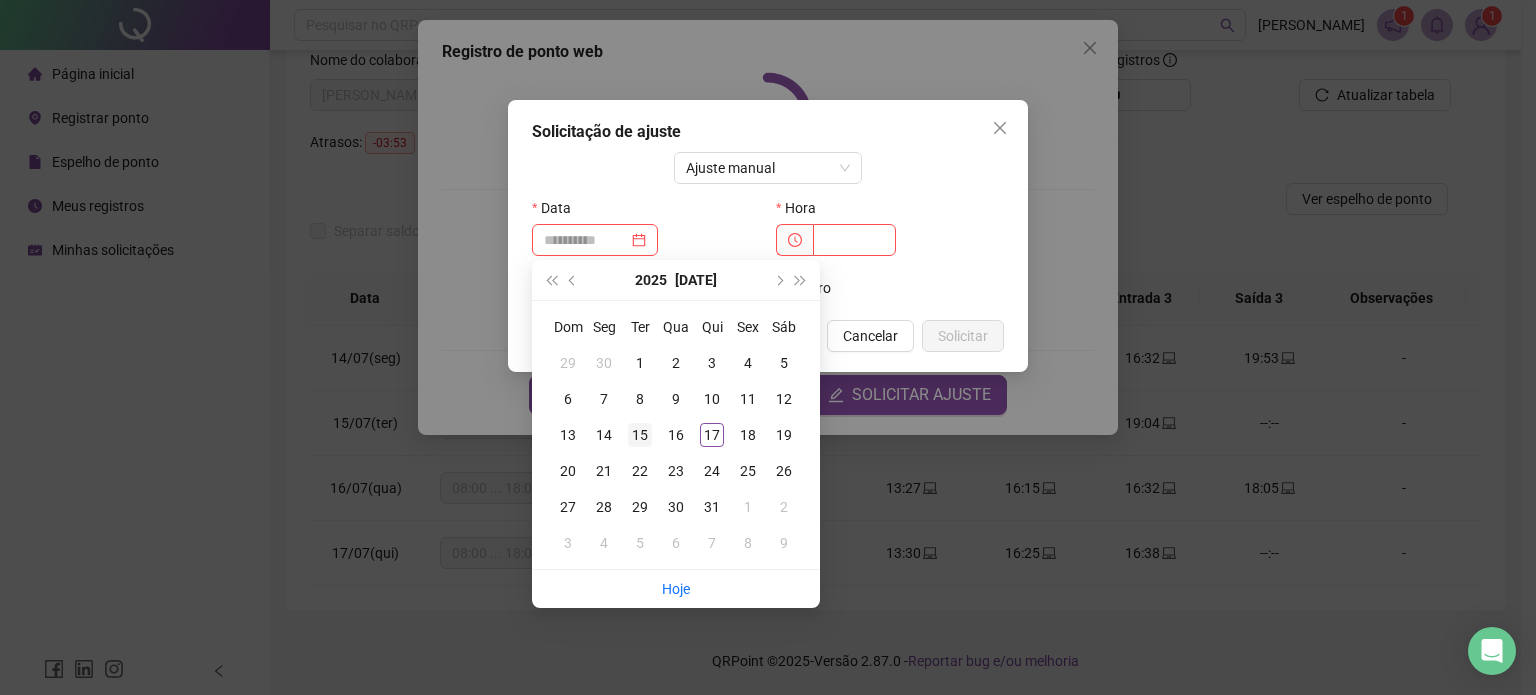 click on "15" at bounding box center [640, 435] 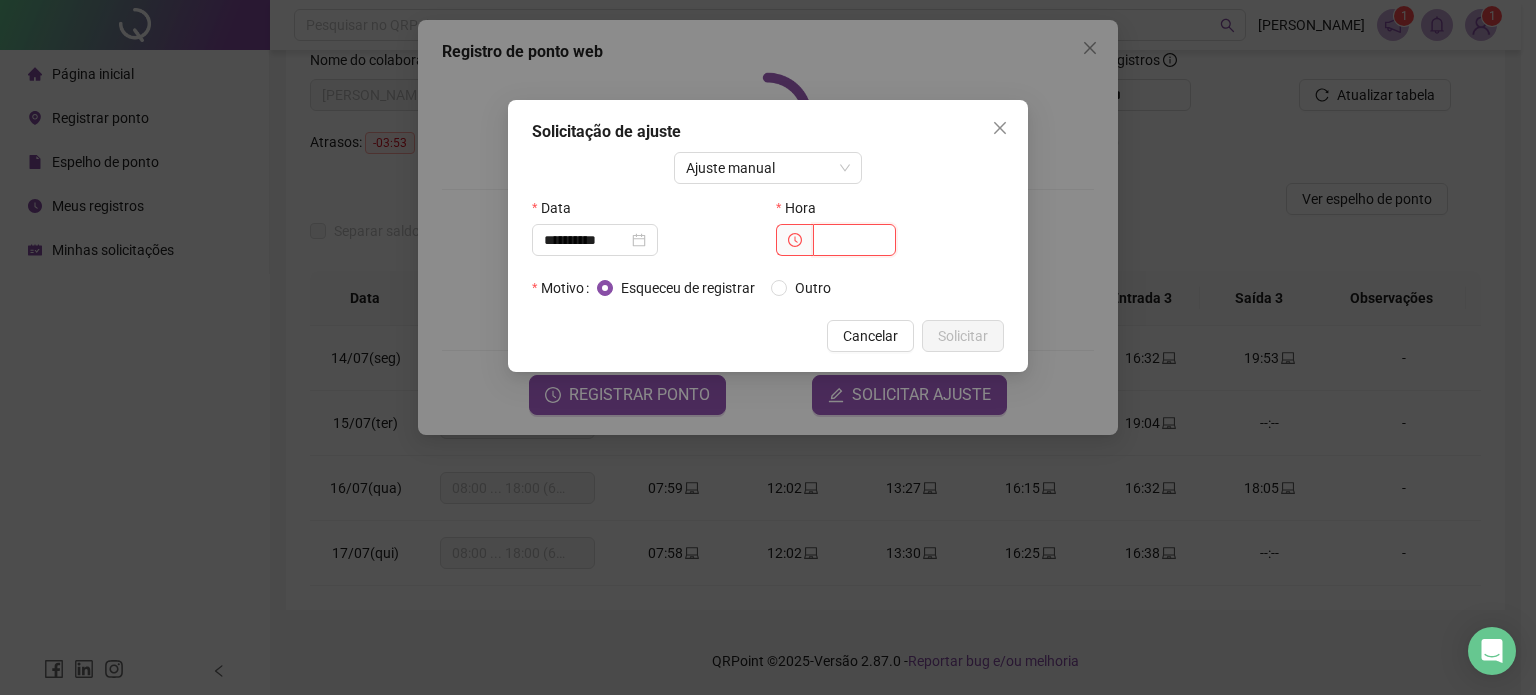 click at bounding box center [854, 240] 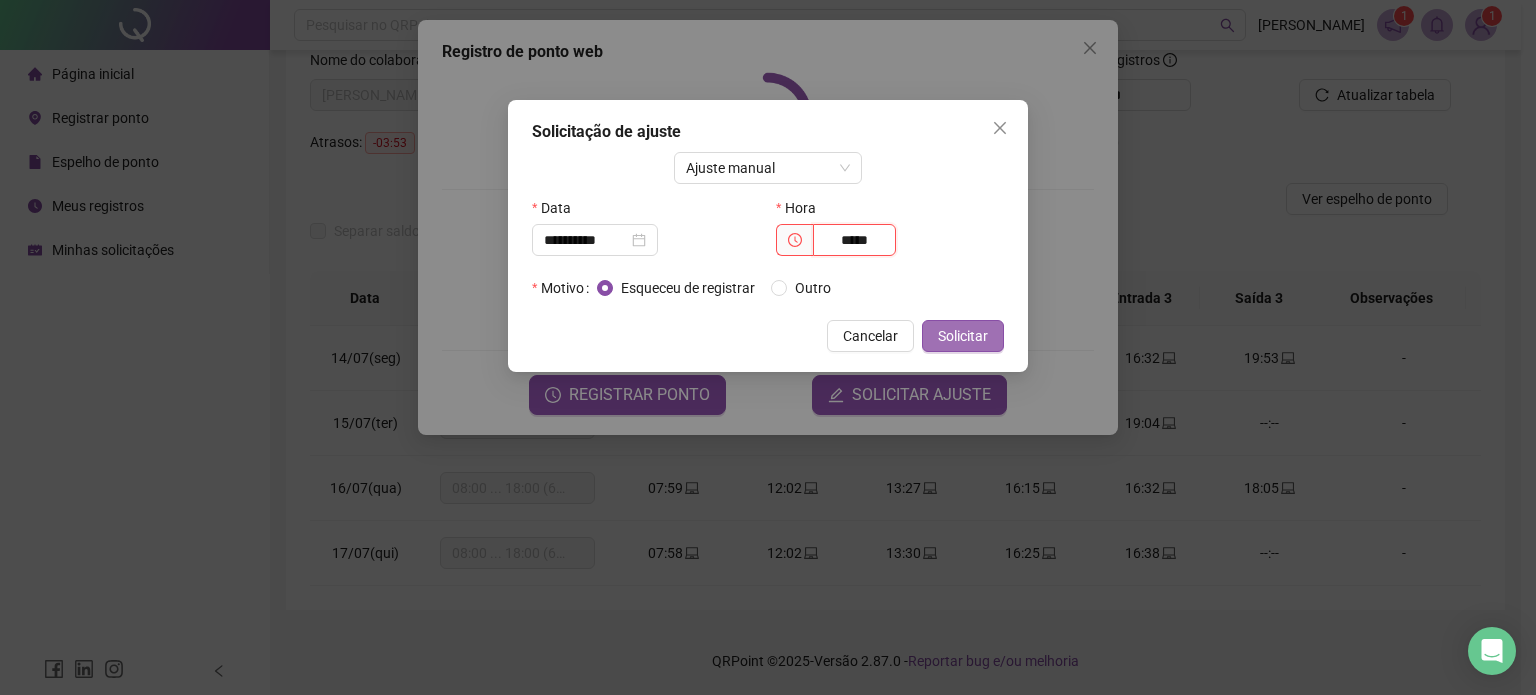 type on "*****" 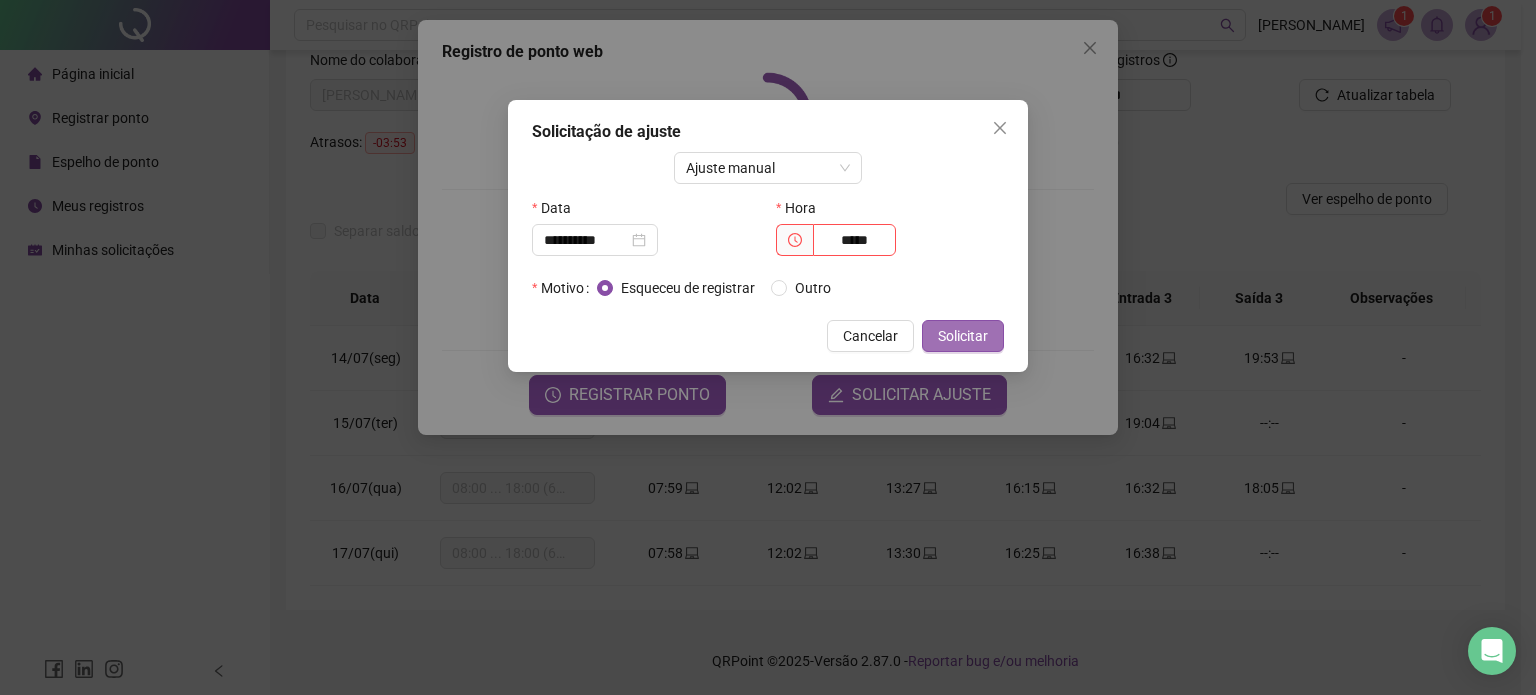 click on "Solicitar" at bounding box center [963, 336] 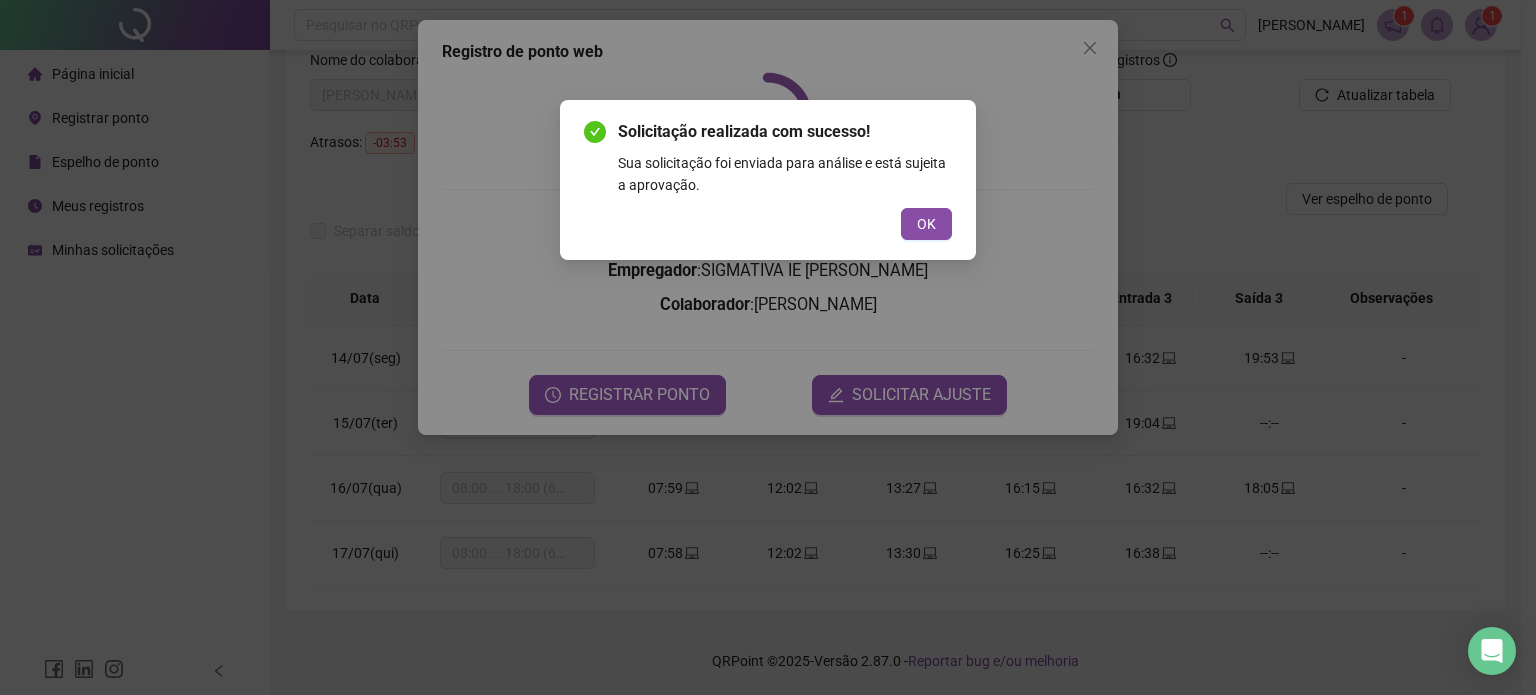 drag, startPoint x: 926, startPoint y: 212, endPoint x: 960, endPoint y: 213, distance: 34.0147 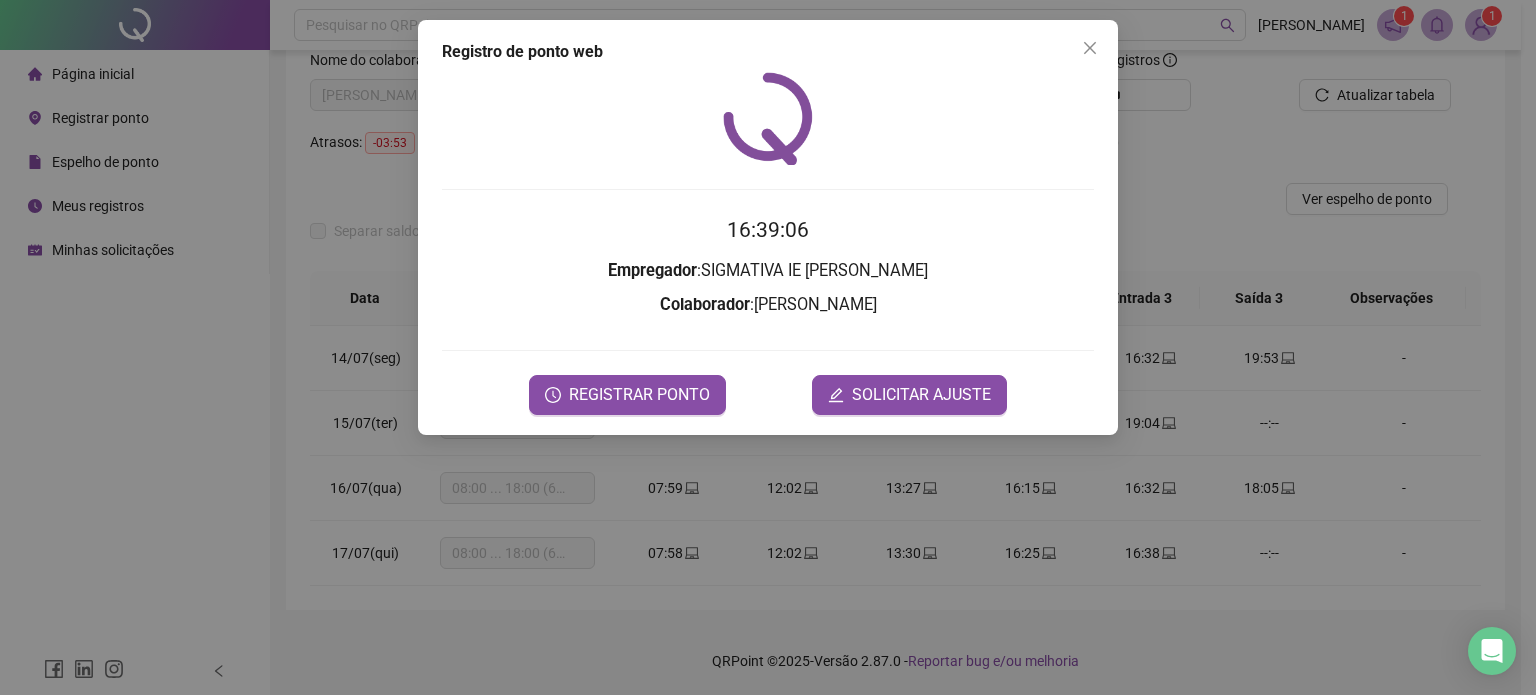 drag, startPoint x: 1095, startPoint y: 45, endPoint x: 1119, endPoint y: 57, distance: 26.832815 